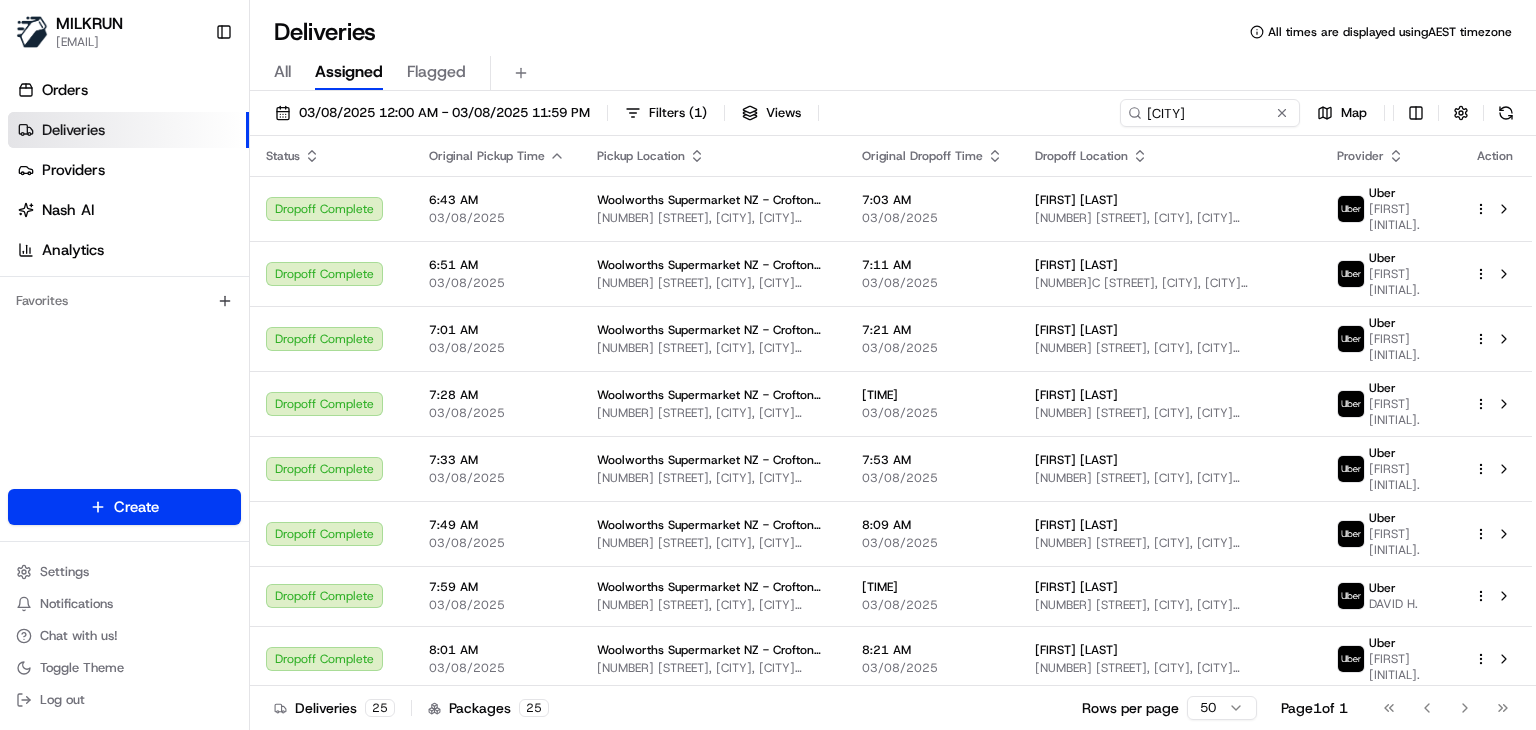 scroll, scrollTop: 0, scrollLeft: 0, axis: both 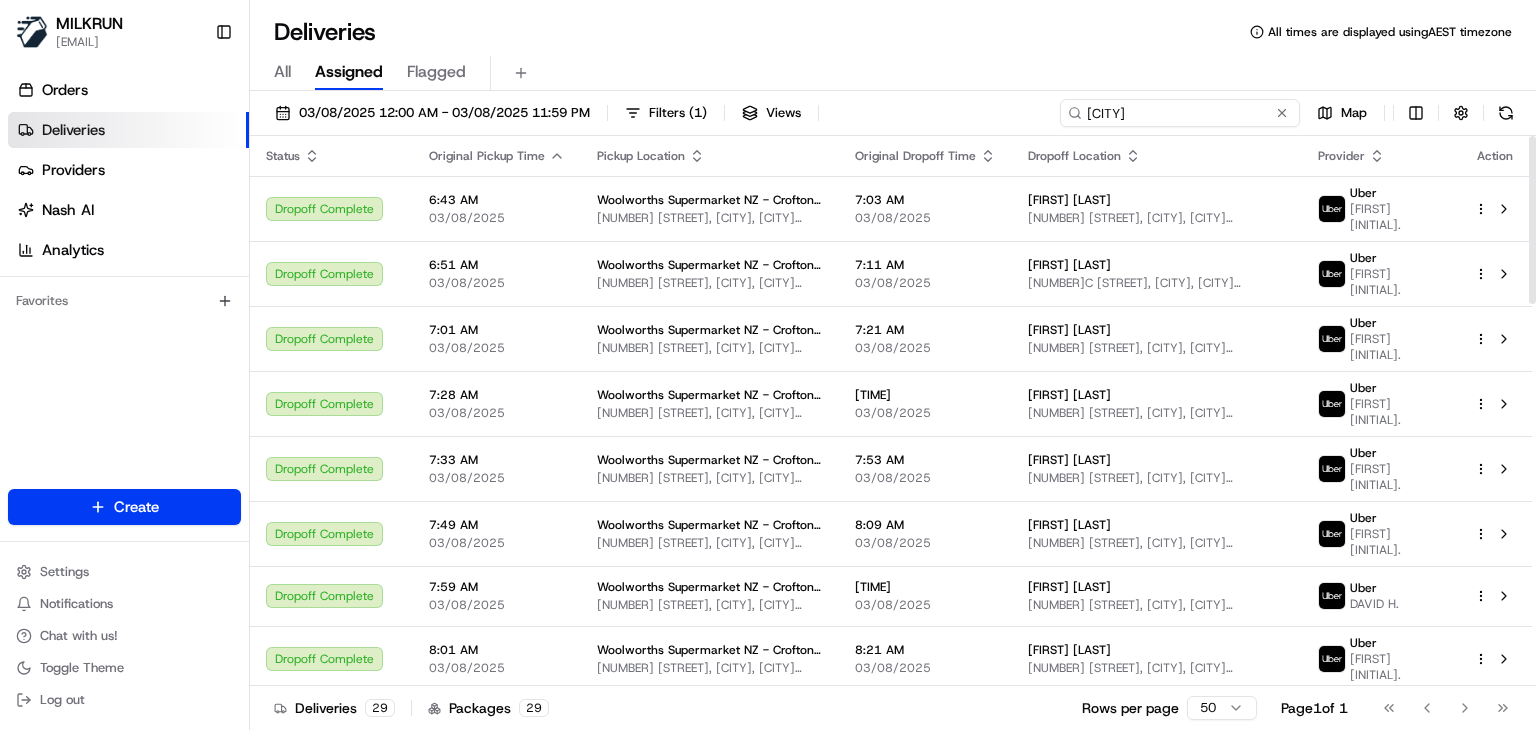 click on "crofton" at bounding box center [1180, 113] 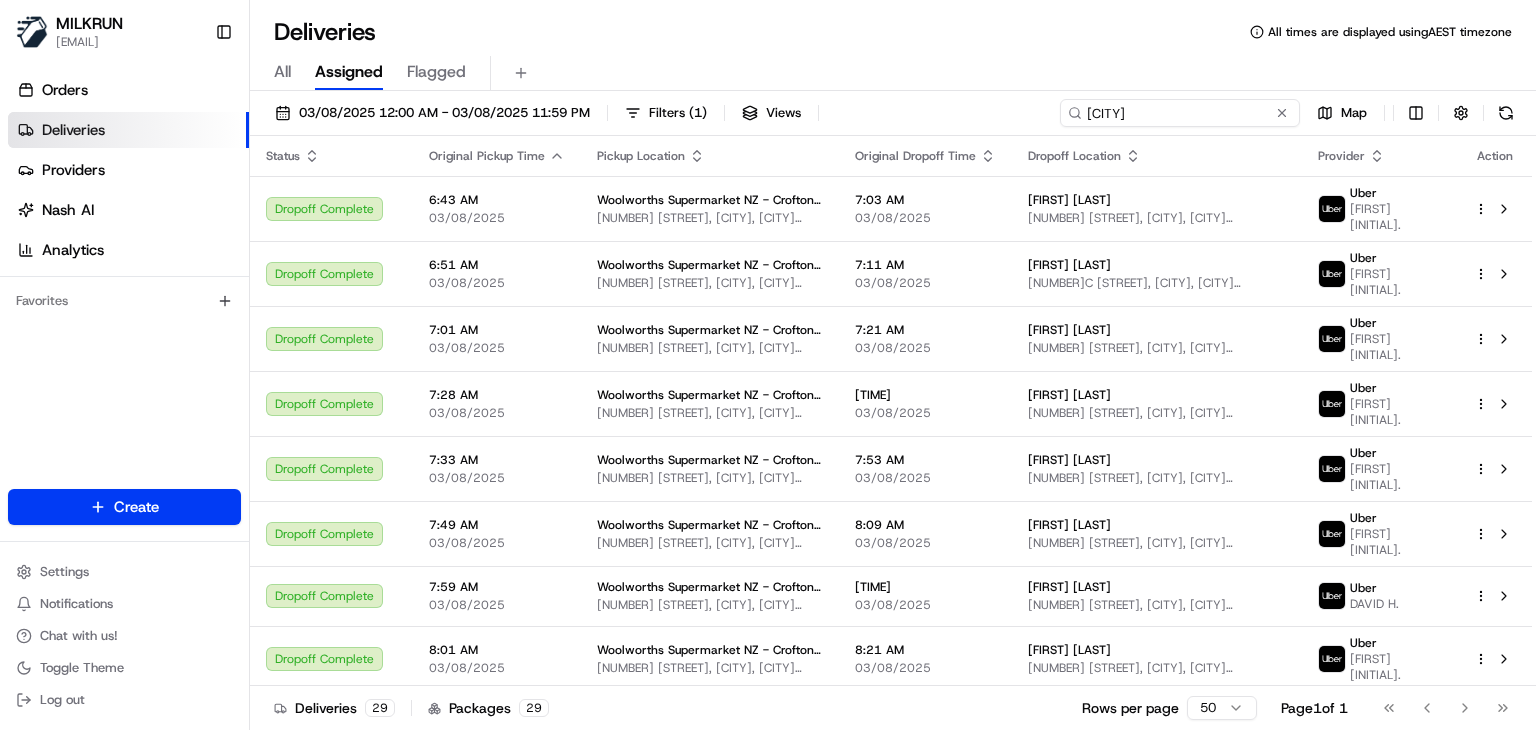 click on "crofton" at bounding box center [1180, 113] 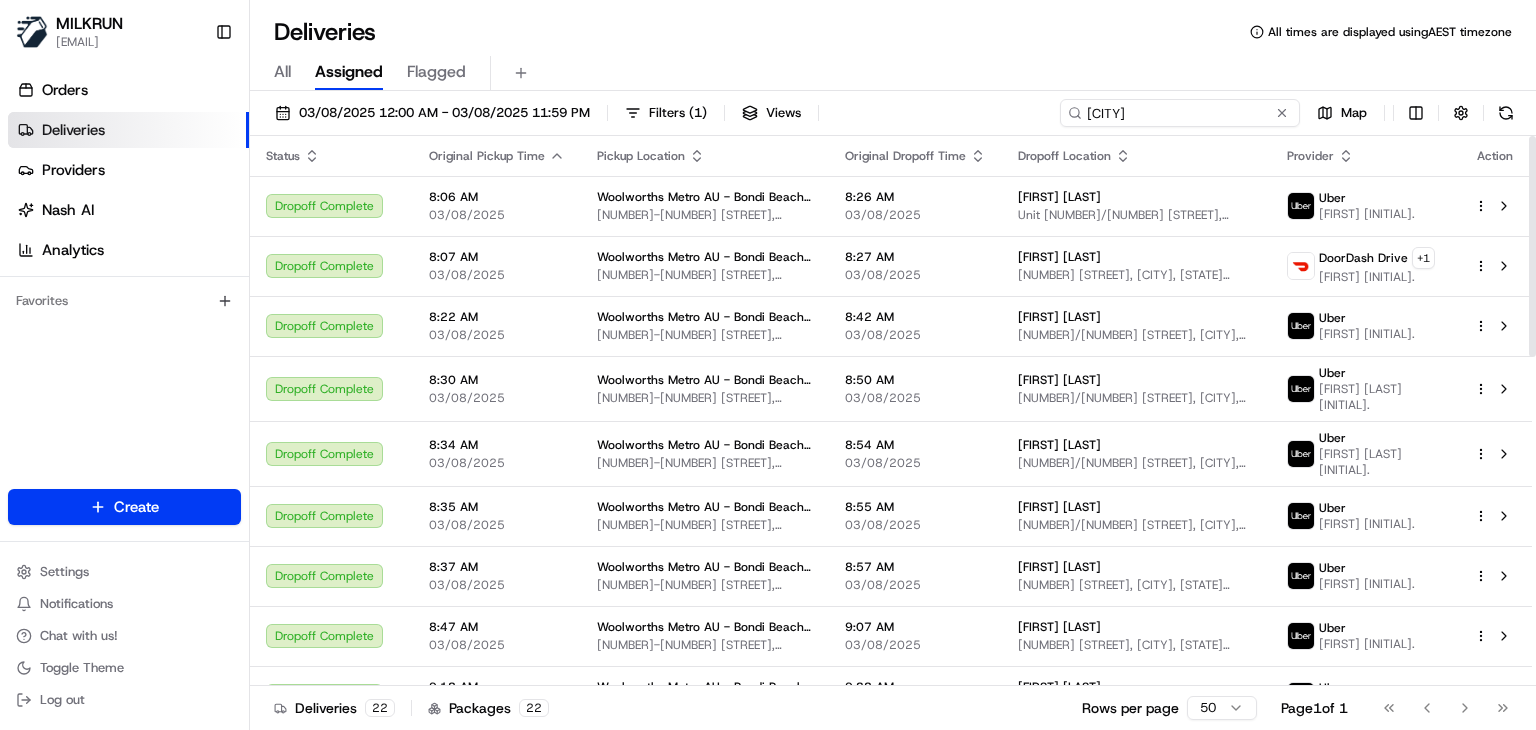 click on "Bondi Beach" at bounding box center (1180, 113) 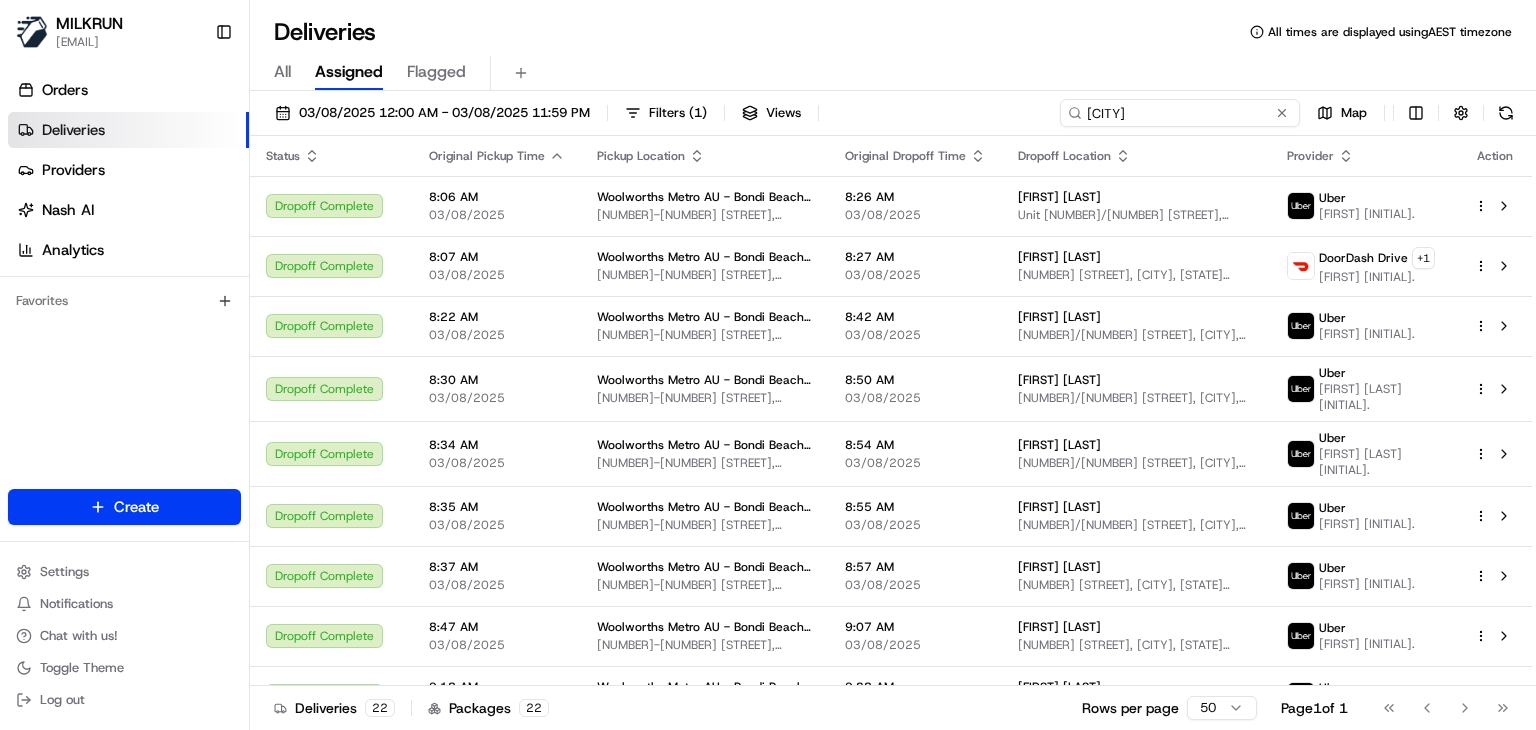 click on "Bondi Beach" at bounding box center (1180, 113) 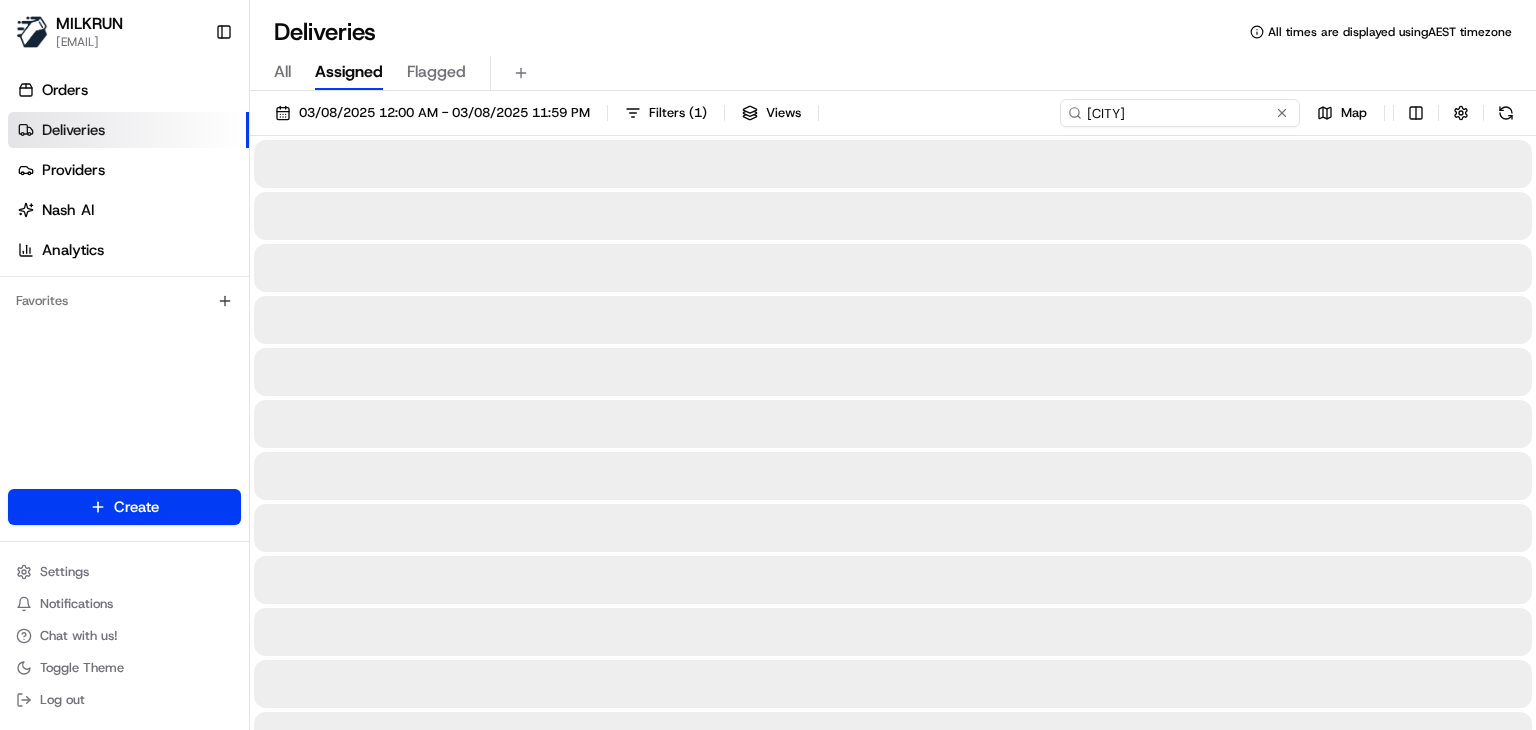 type on "lynnmall" 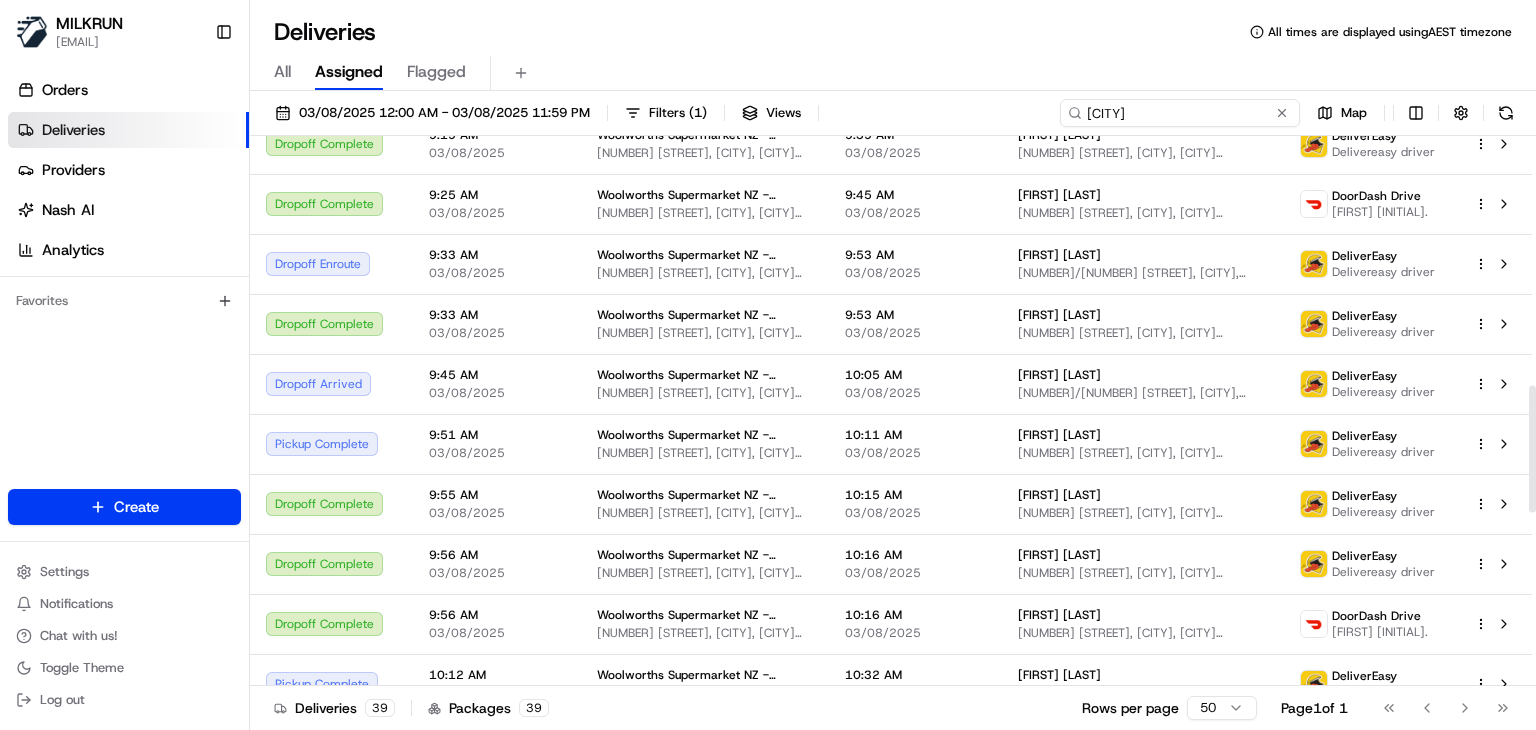scroll, scrollTop: 1060, scrollLeft: 0, axis: vertical 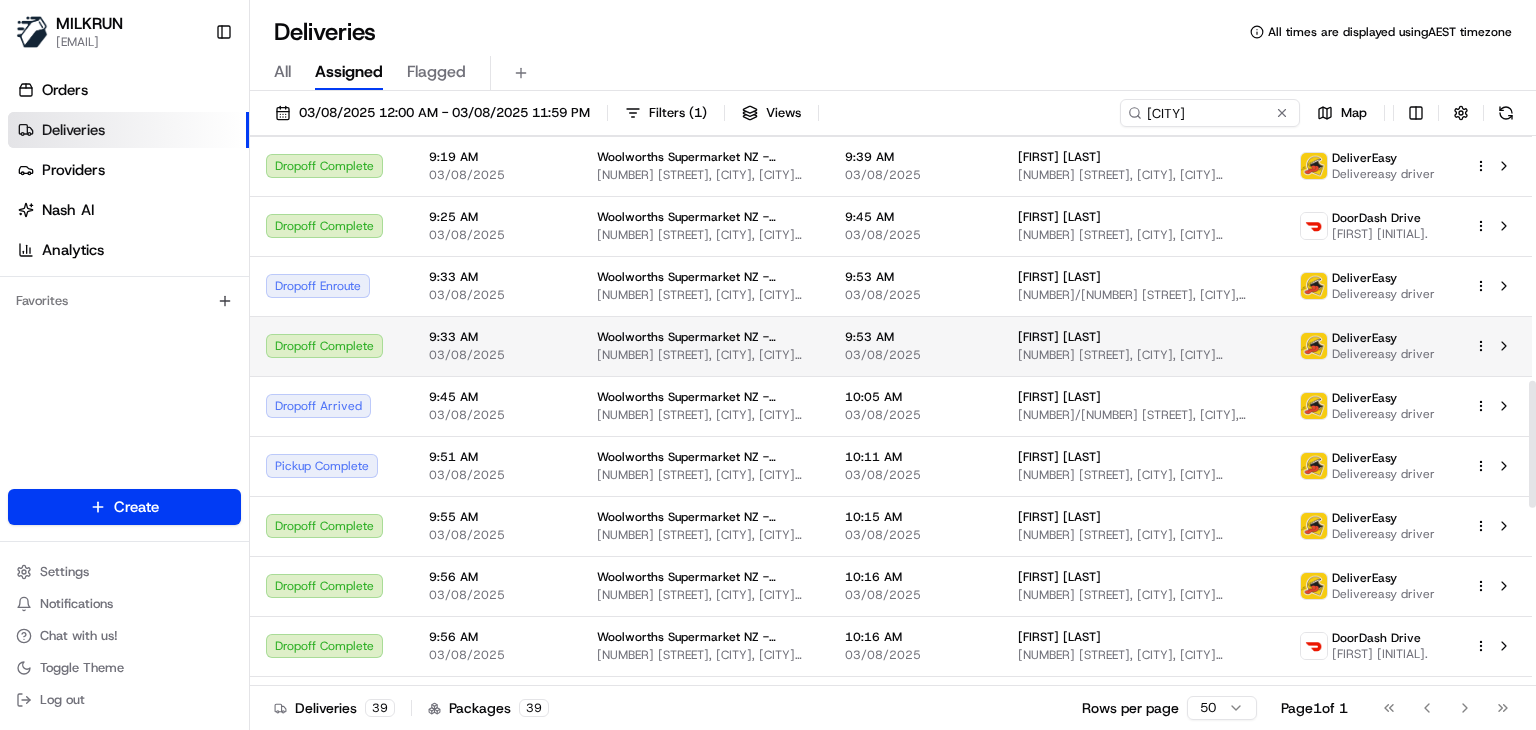 click on "DeliverEasy" at bounding box center (1383, 338) 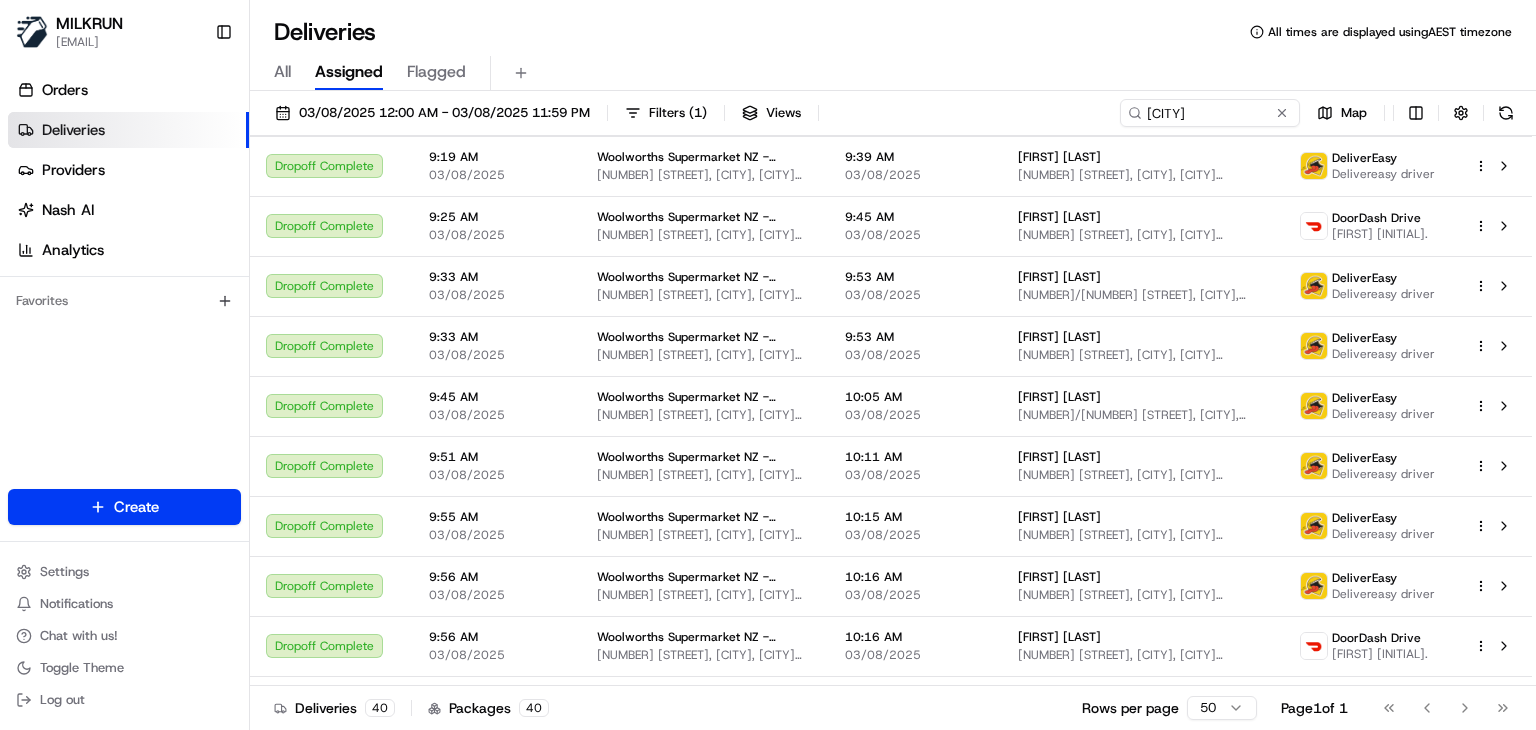 click on "All Assigned Flagged" at bounding box center [893, 73] 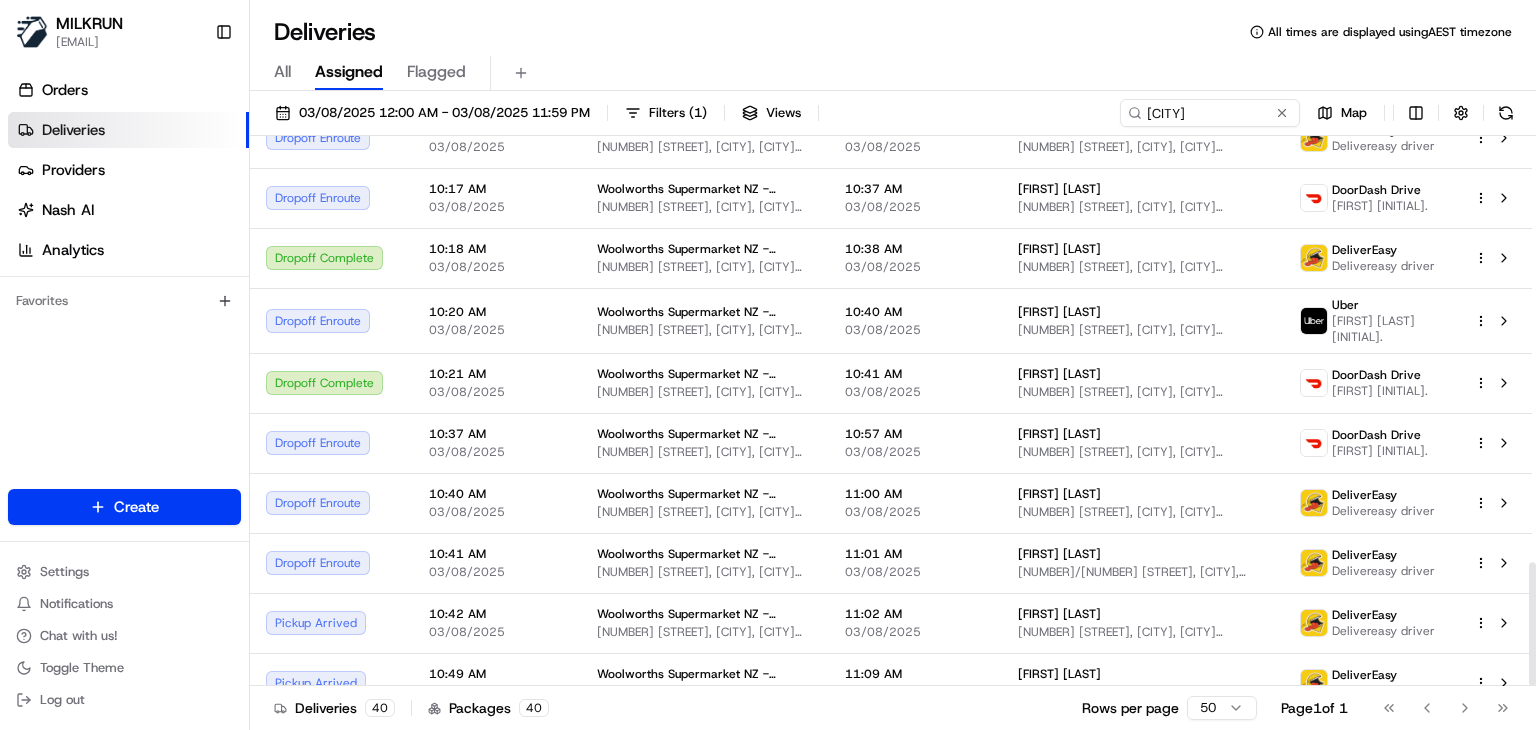 scroll, scrollTop: 1895, scrollLeft: 0, axis: vertical 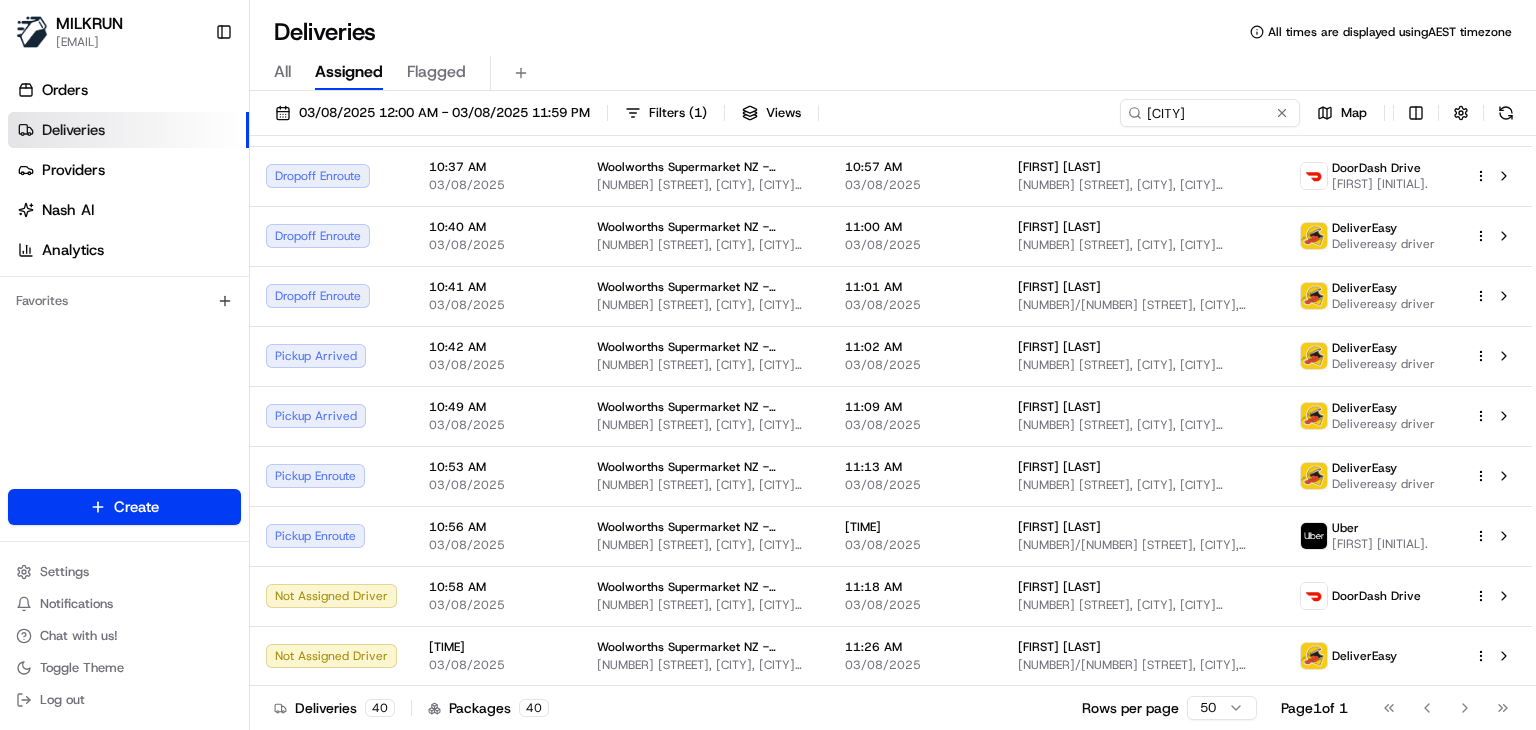 click on "Go to first page Go to previous page Go to next page Go to last page" at bounding box center (1446, 708) 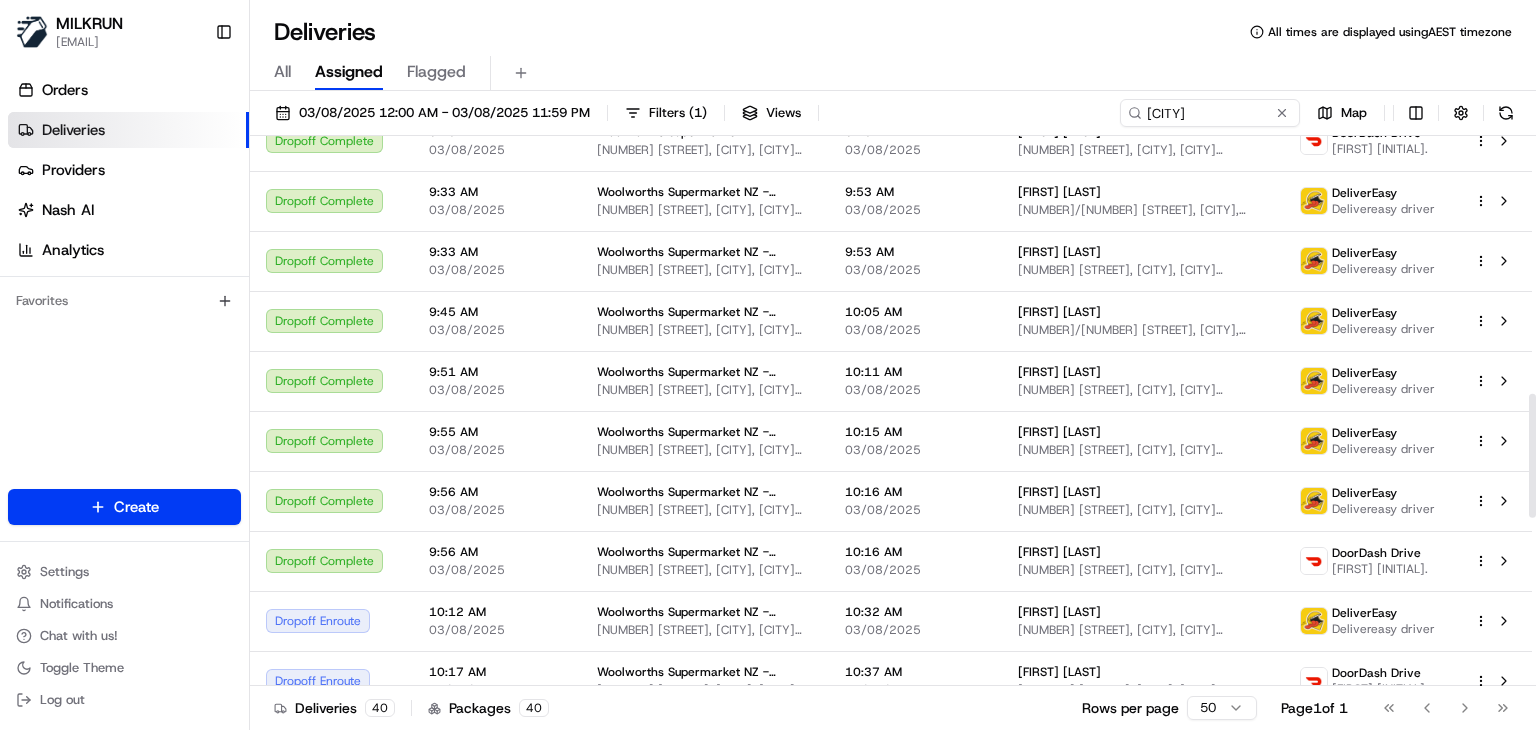 scroll, scrollTop: 1142, scrollLeft: 0, axis: vertical 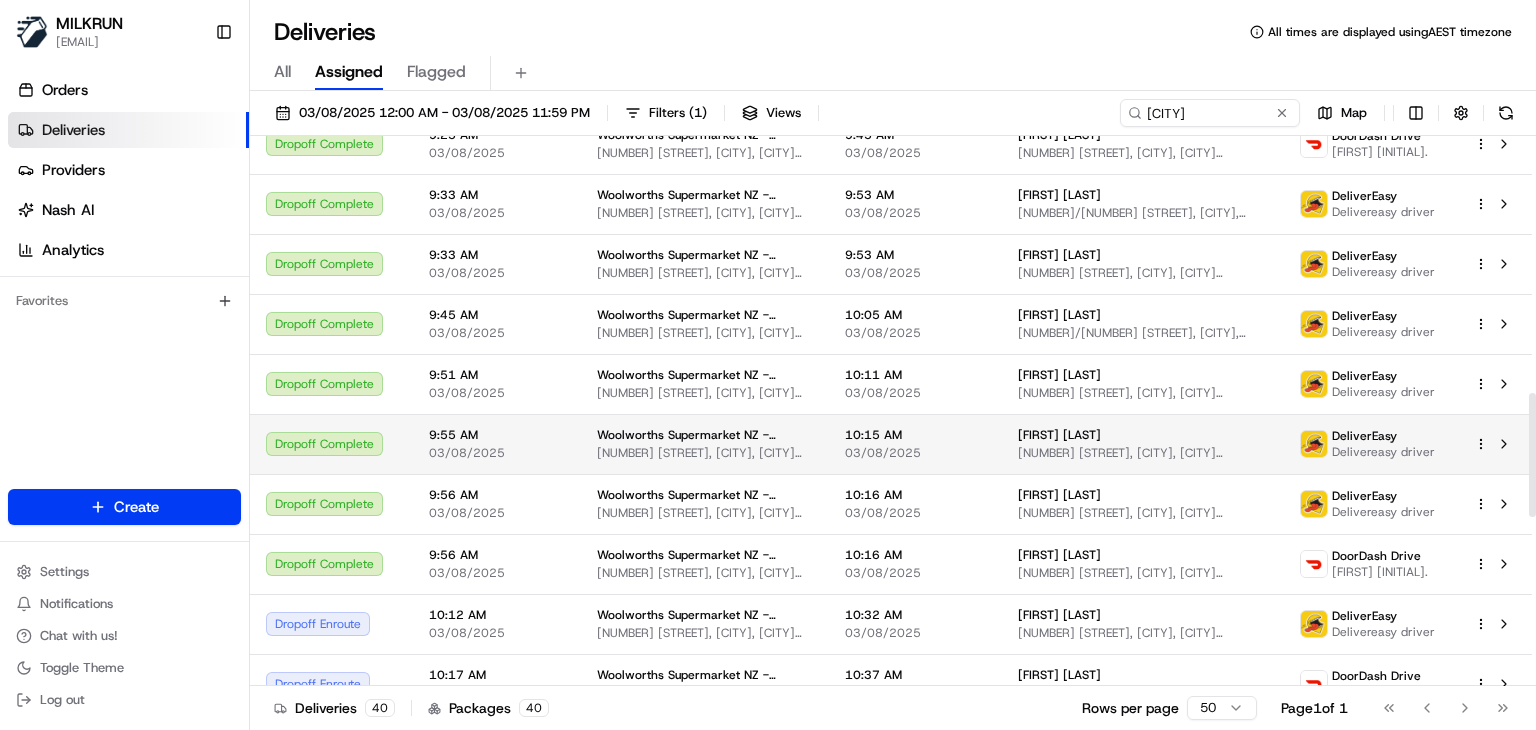 click on "10:15 AM 03/08/2025" at bounding box center (915, 444) 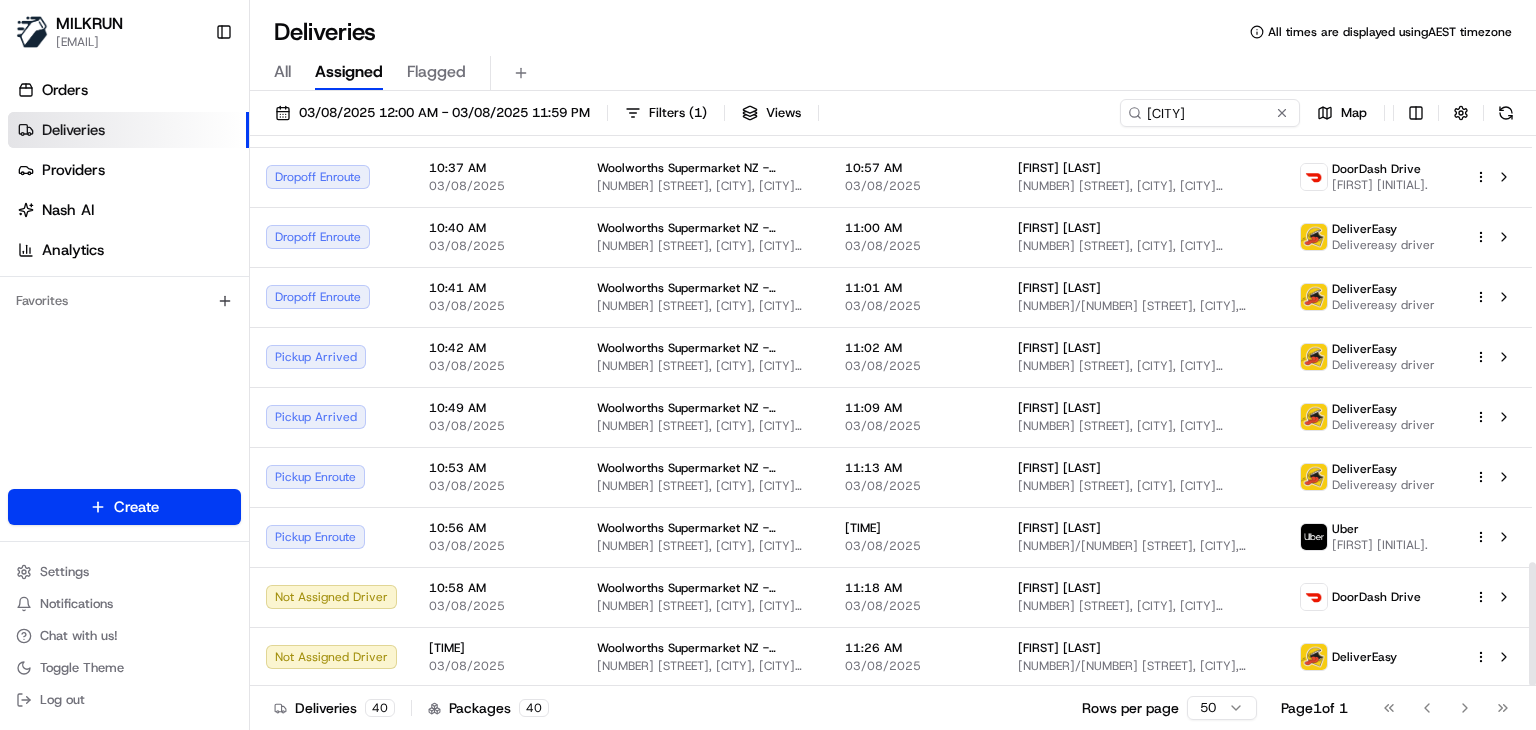 scroll, scrollTop: 1895, scrollLeft: 0, axis: vertical 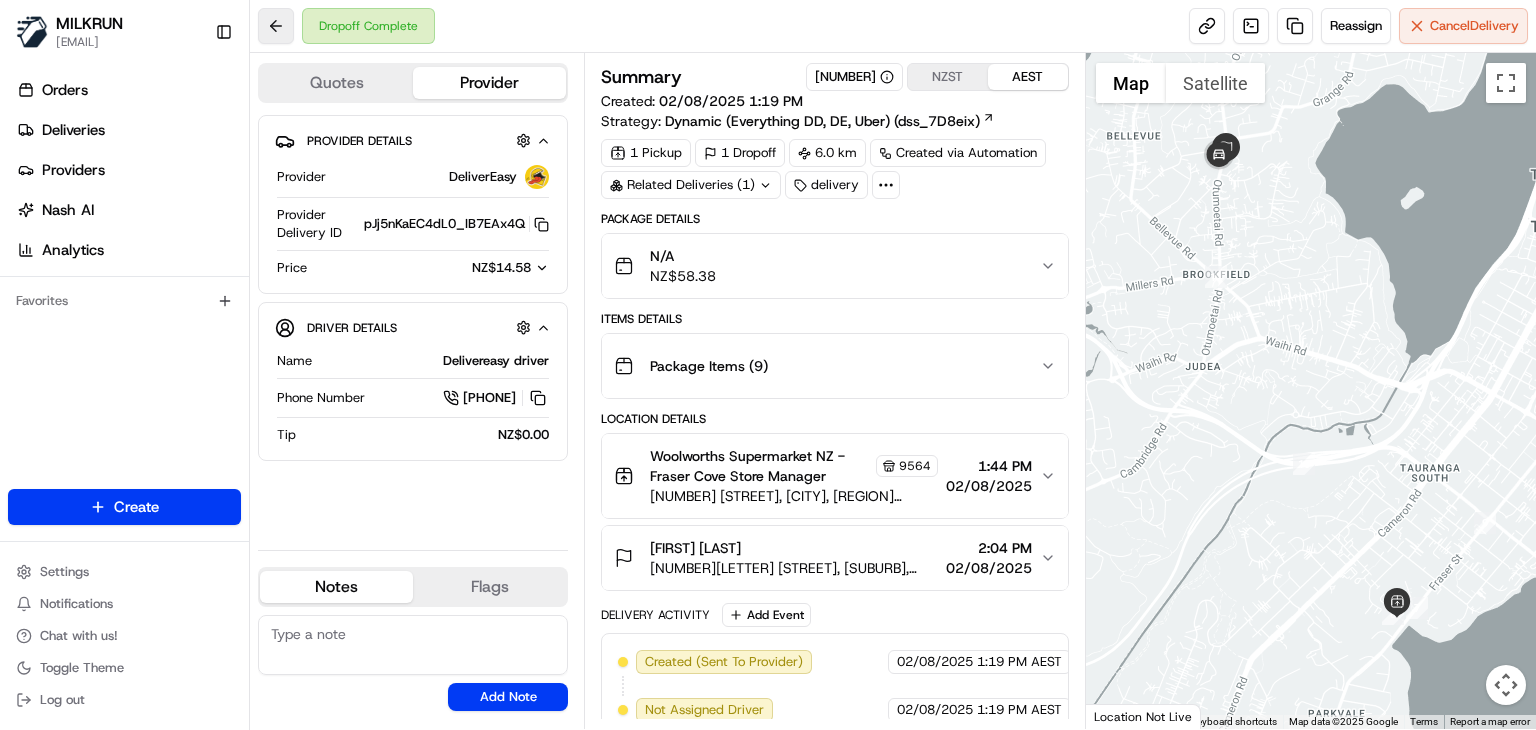 click at bounding box center [276, 26] 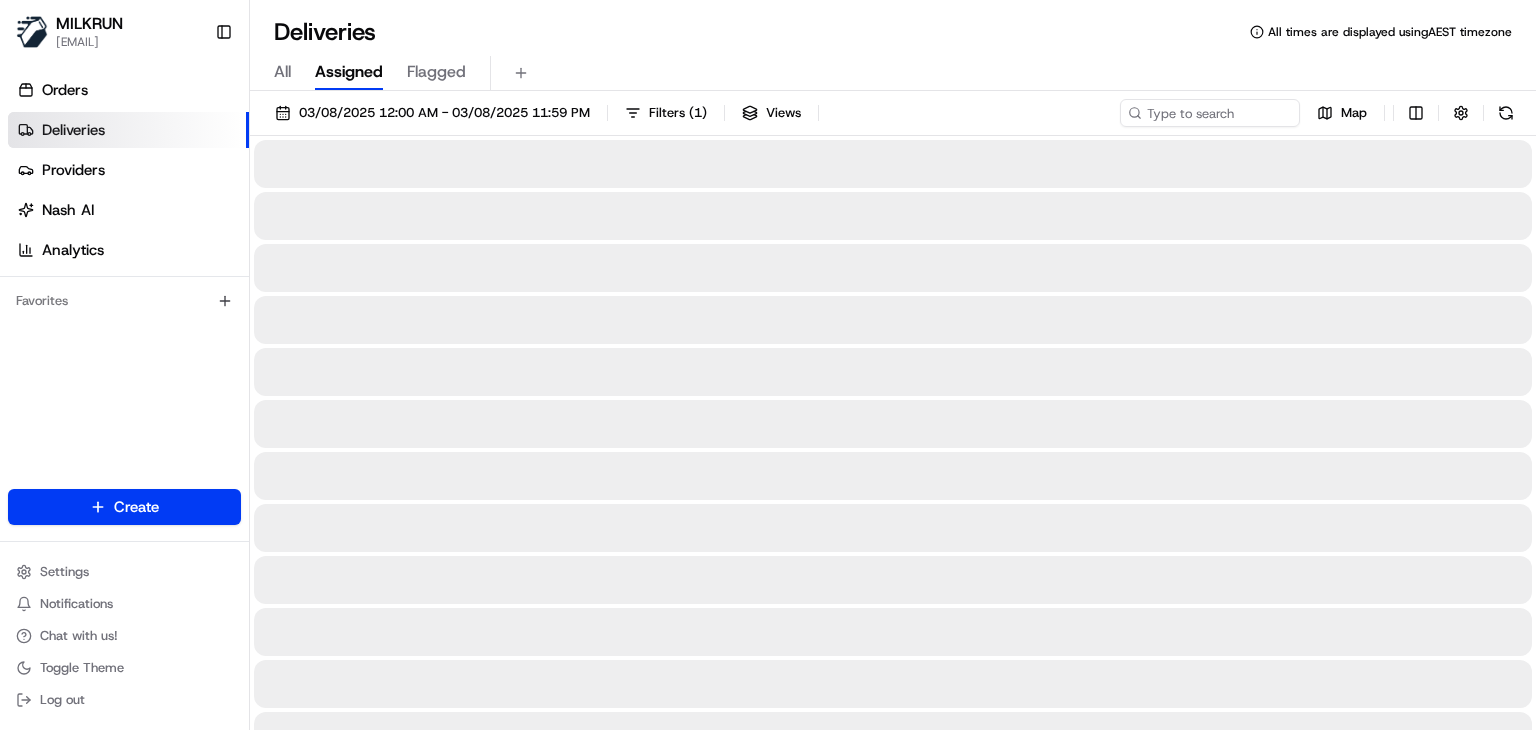 click on "Deliveries All times are displayed using  AEST   timezone All Assigned Flagged 03/08/2025 12:00 AM - 03/08/2025 11:59 PM Filters ( 1 ) Views Map" at bounding box center [893, 365] 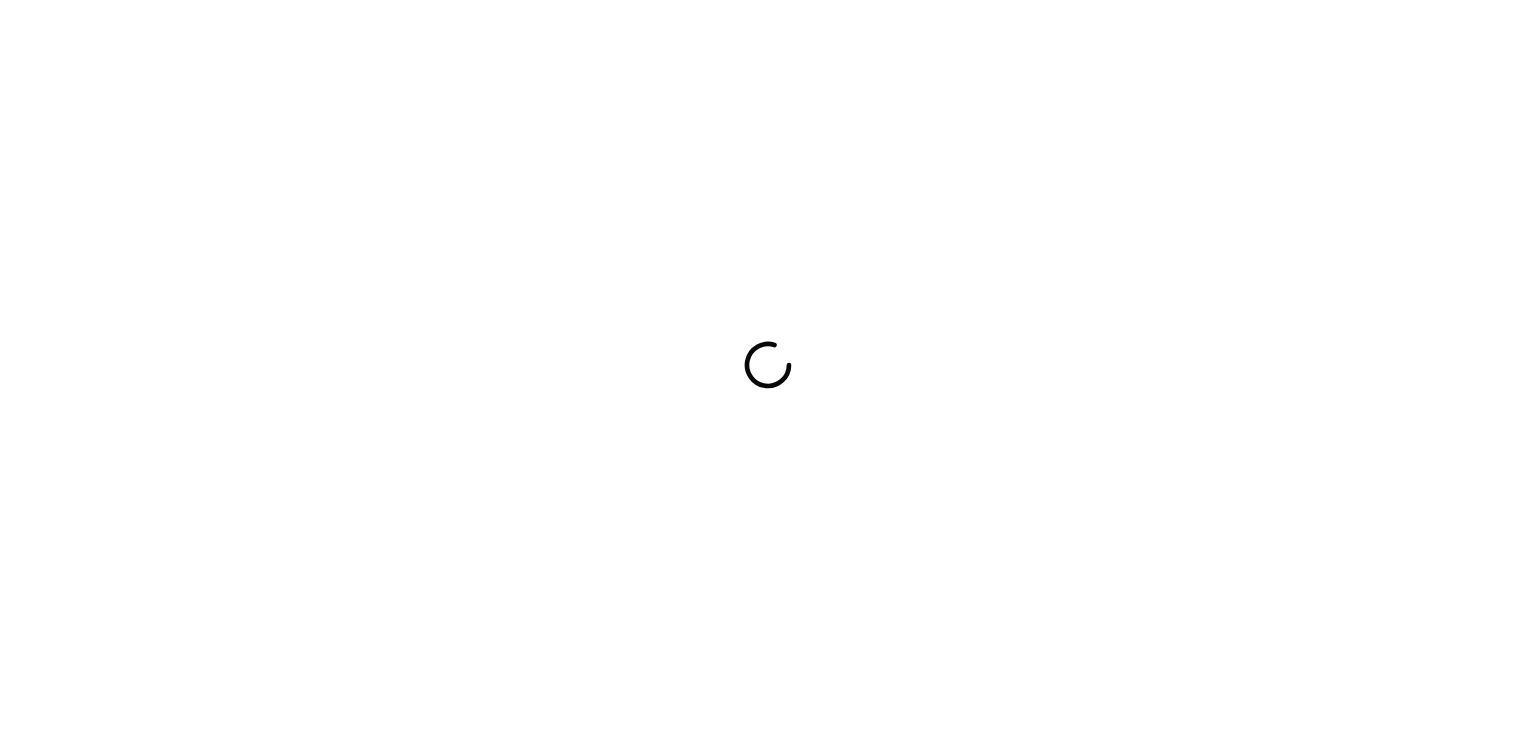 scroll, scrollTop: 0, scrollLeft: 0, axis: both 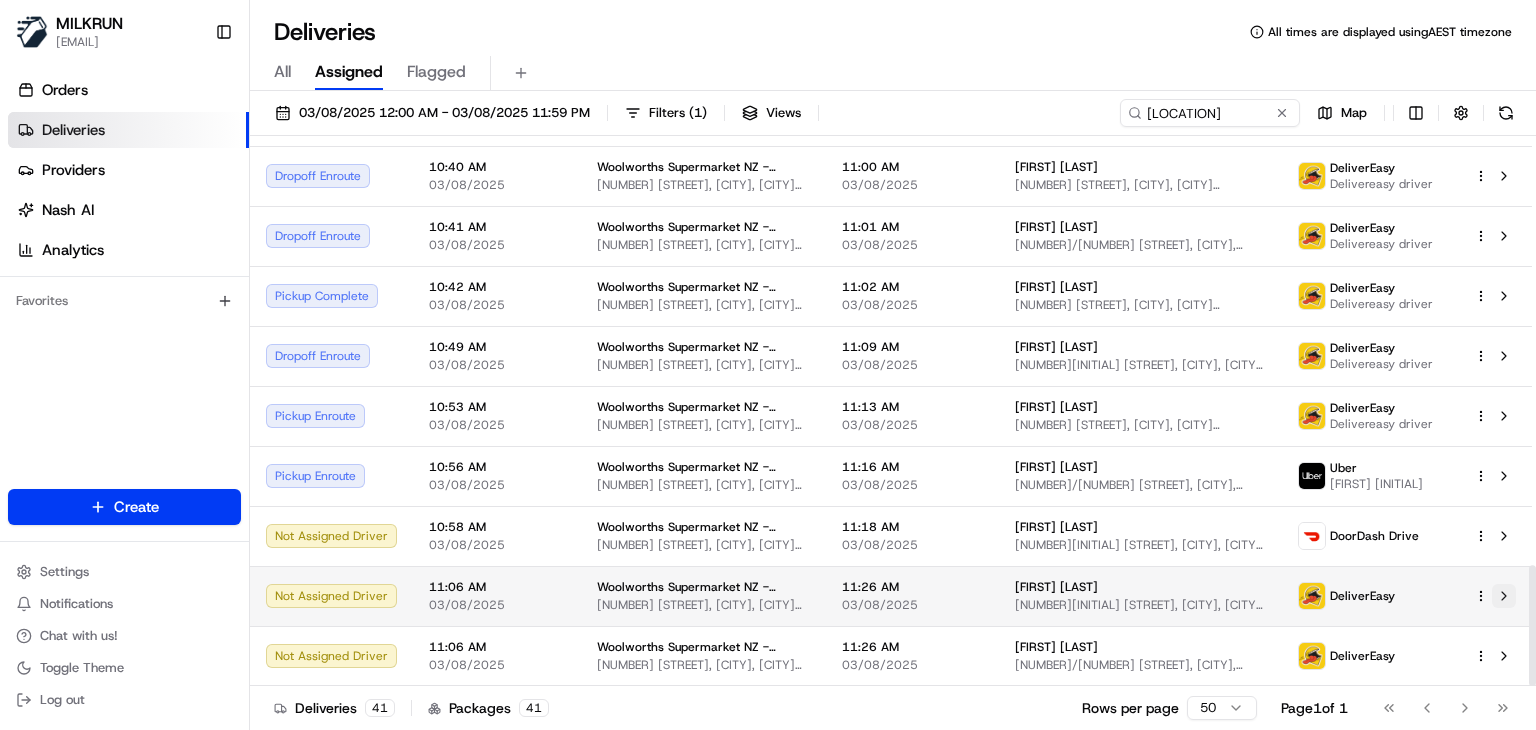 click at bounding box center [1504, 596] 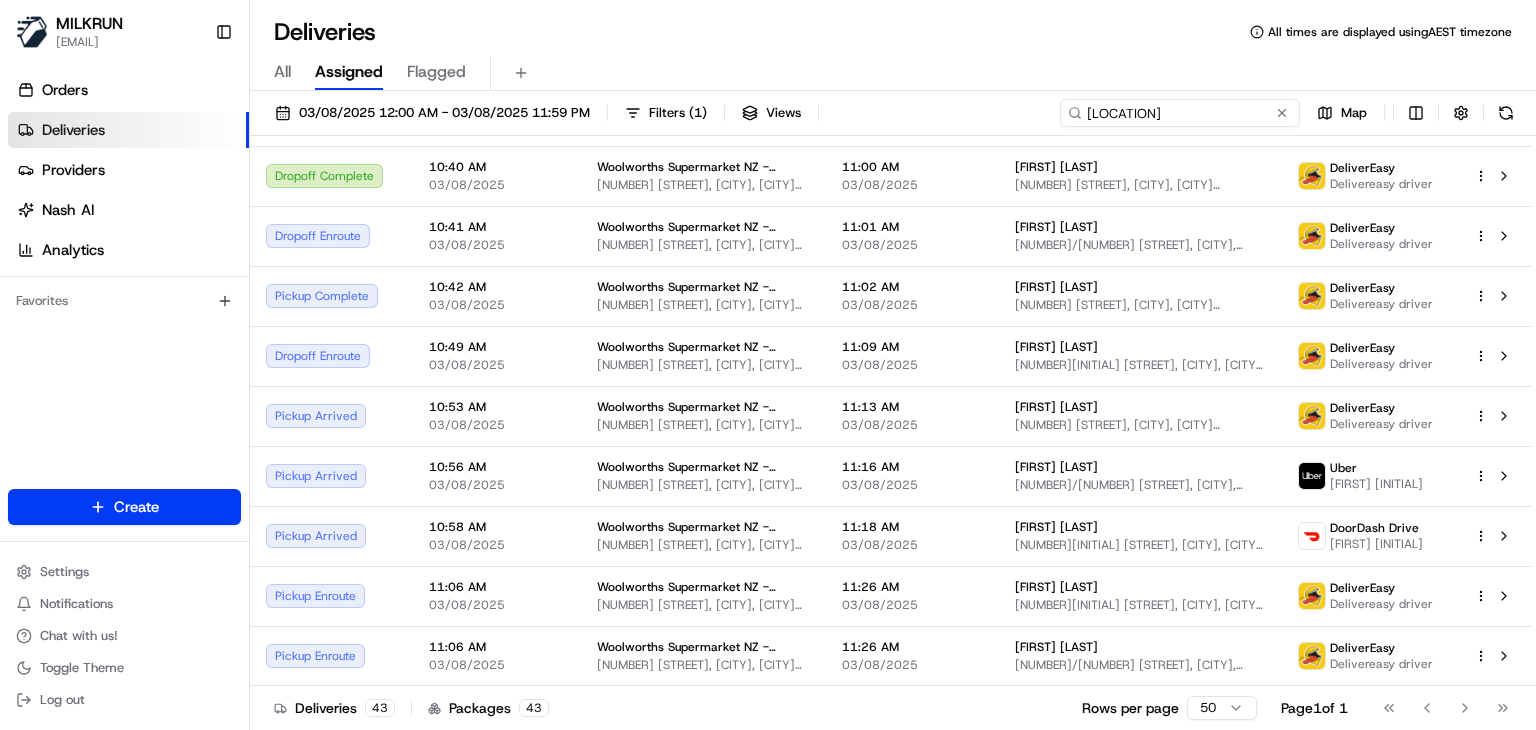 click on "lynnmall" at bounding box center [1180, 113] 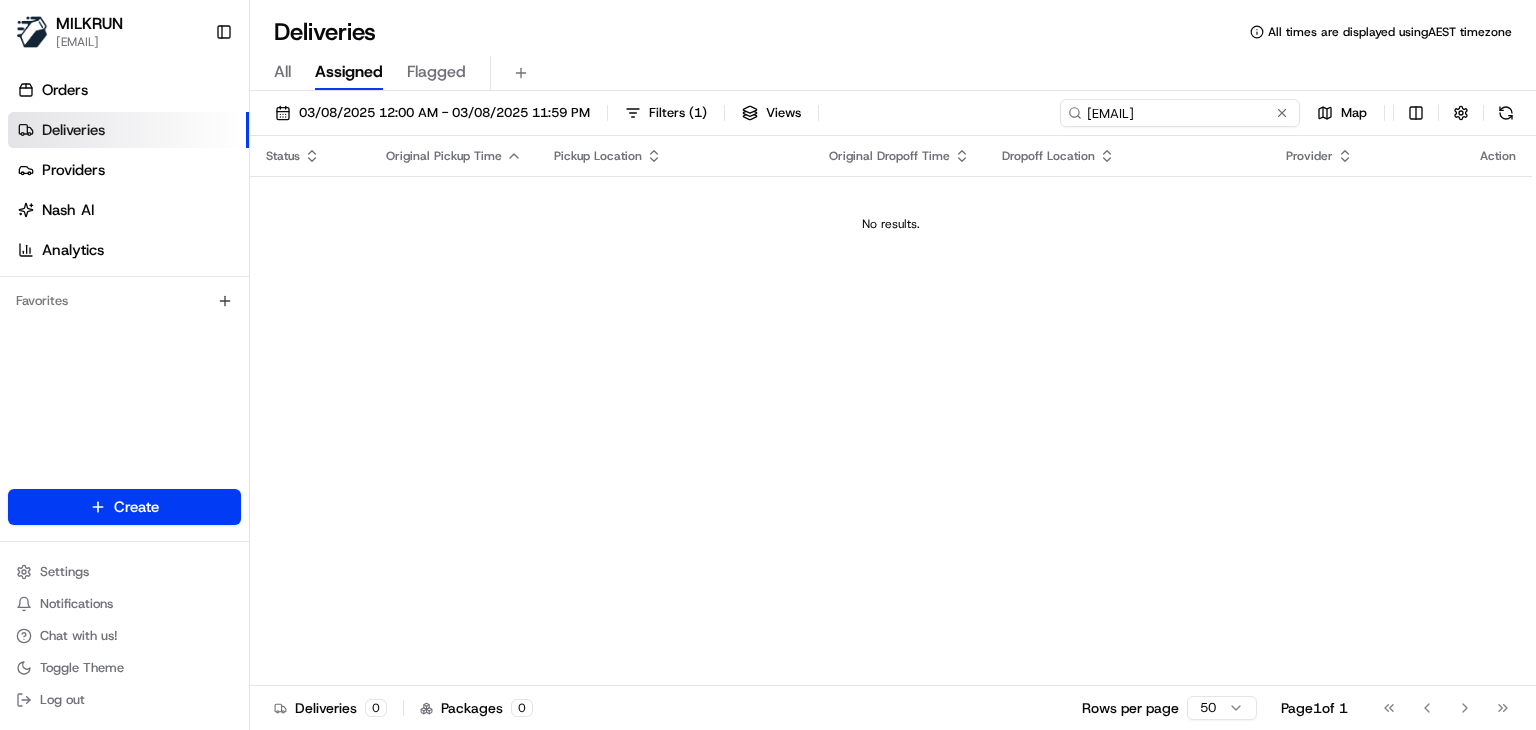 click on "kitclarke@gmail.com" at bounding box center [1180, 113] 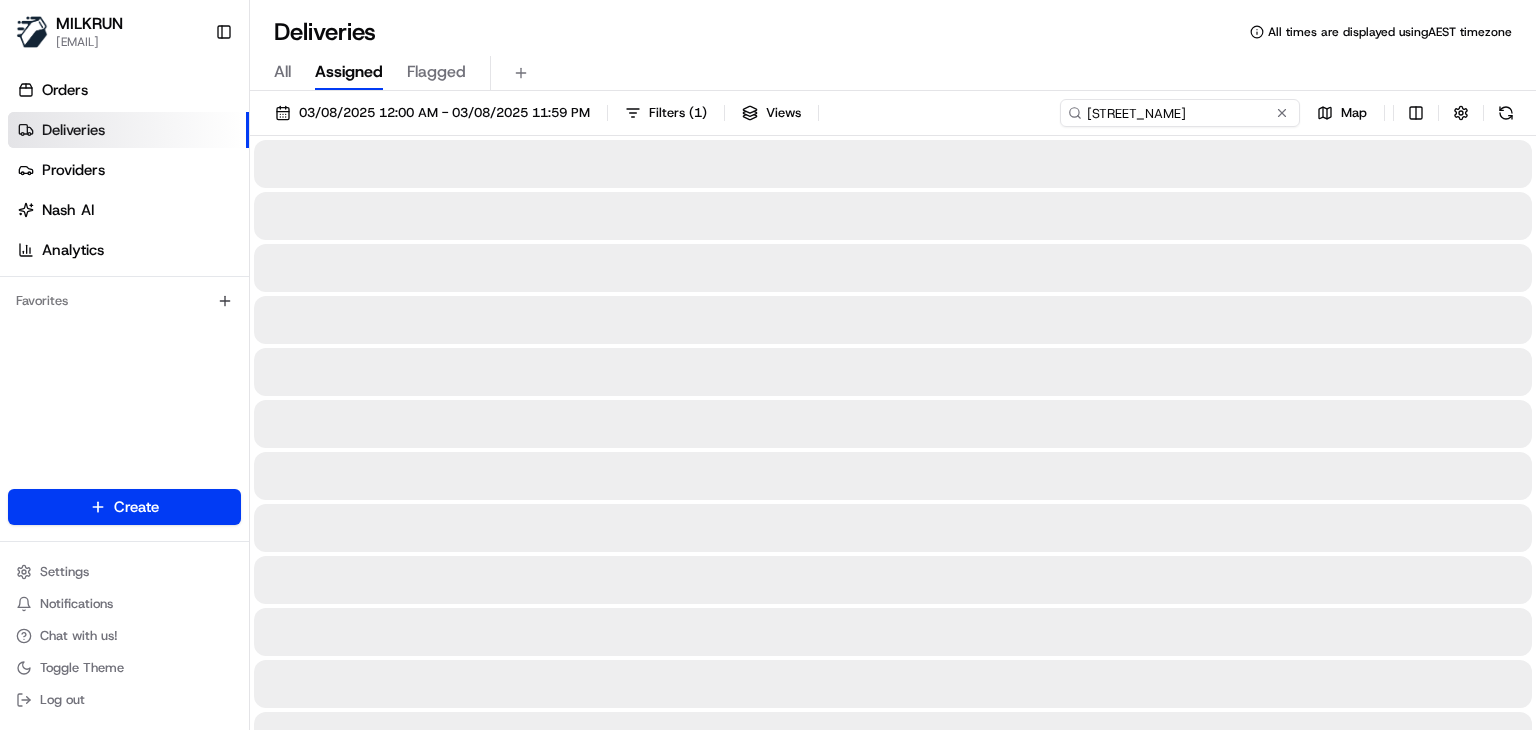 type on "Lincoln Rd" 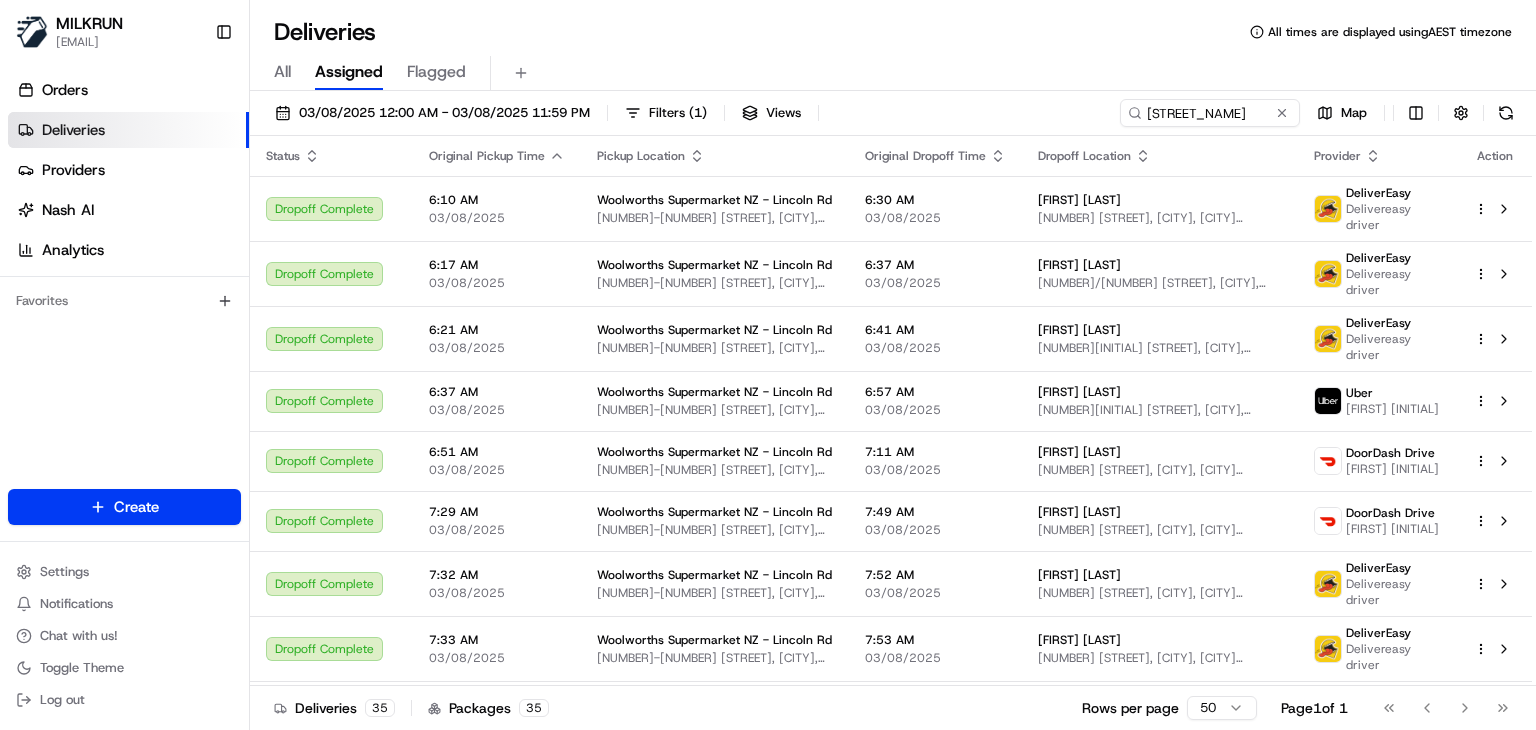 click on "All Assigned Flagged" at bounding box center (893, 73) 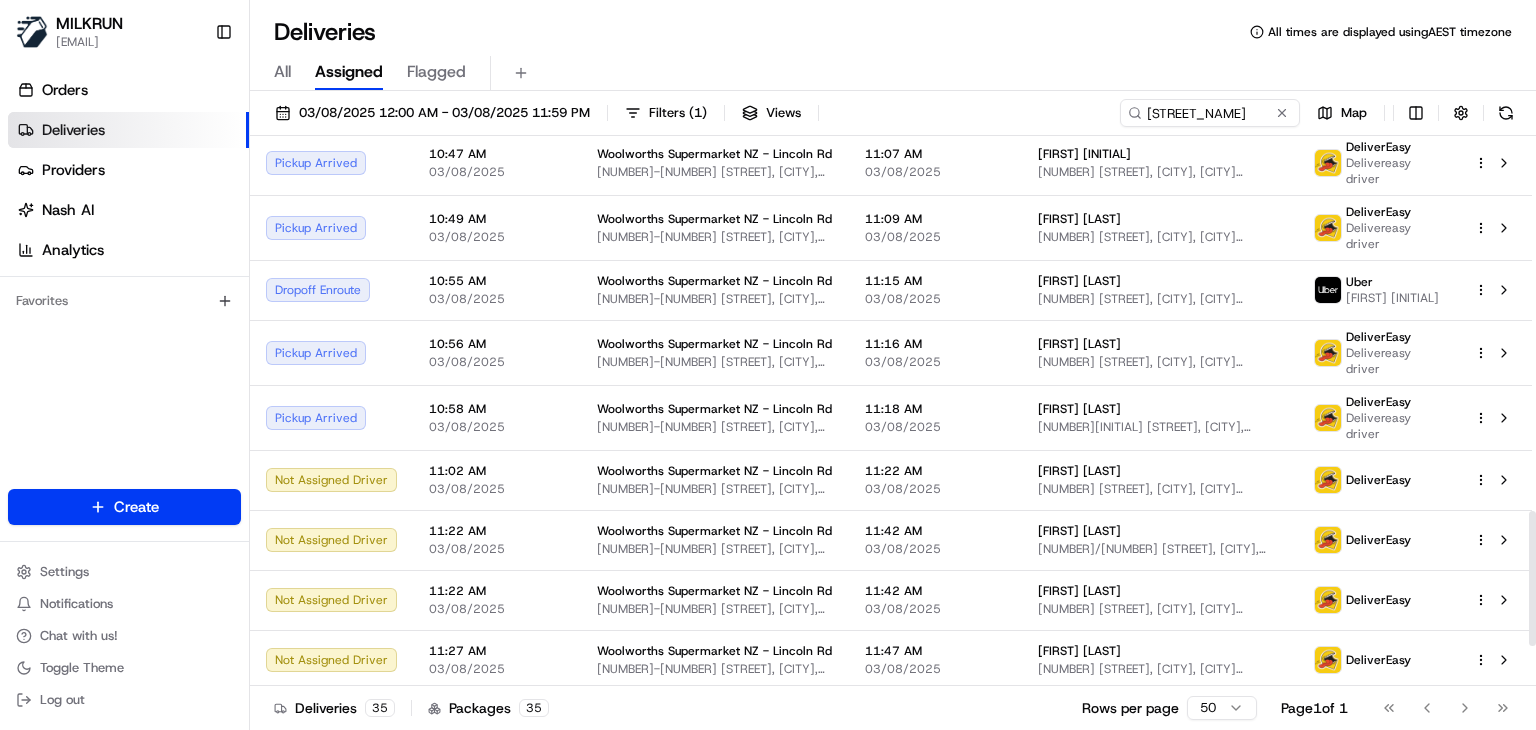scroll, scrollTop: 1400, scrollLeft: 0, axis: vertical 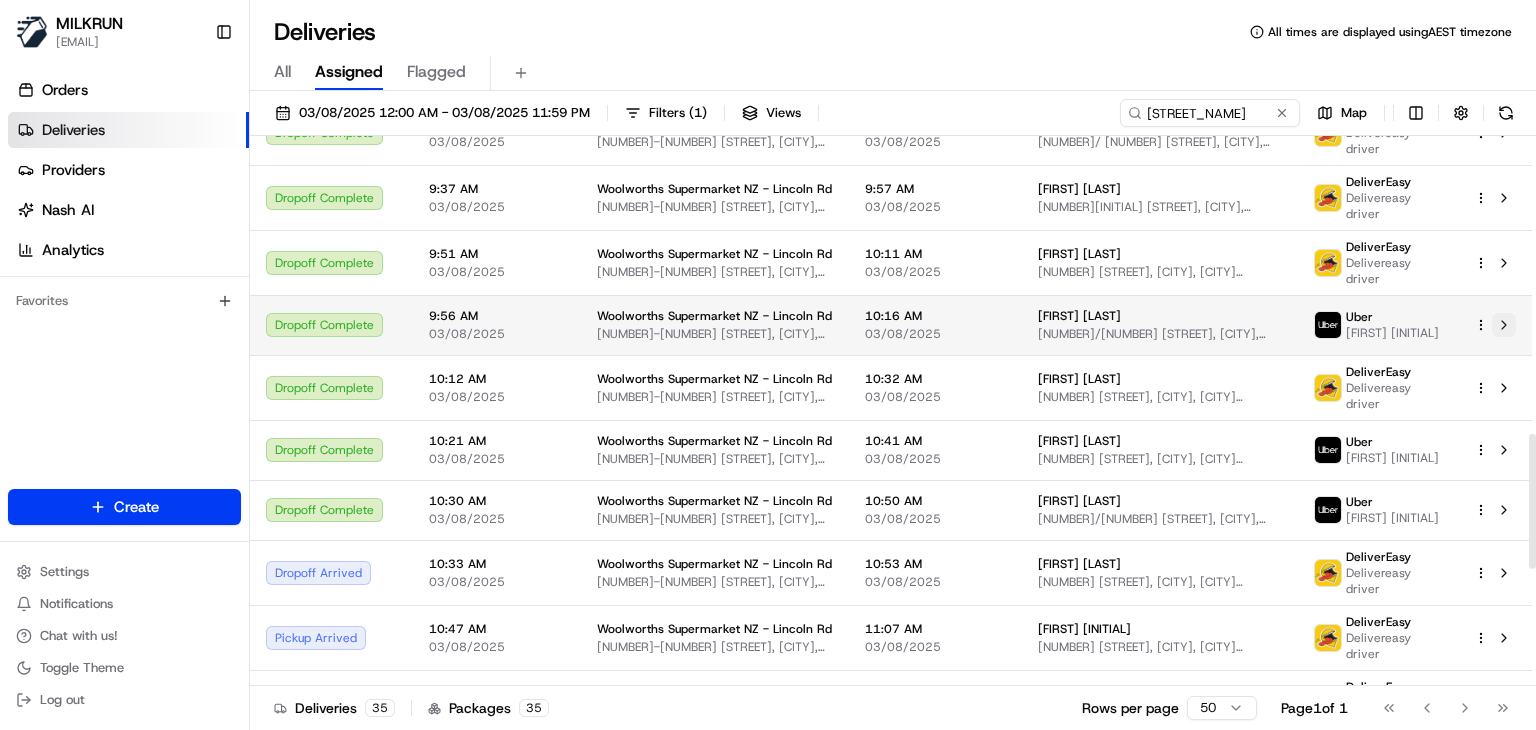 click at bounding box center (1504, 325) 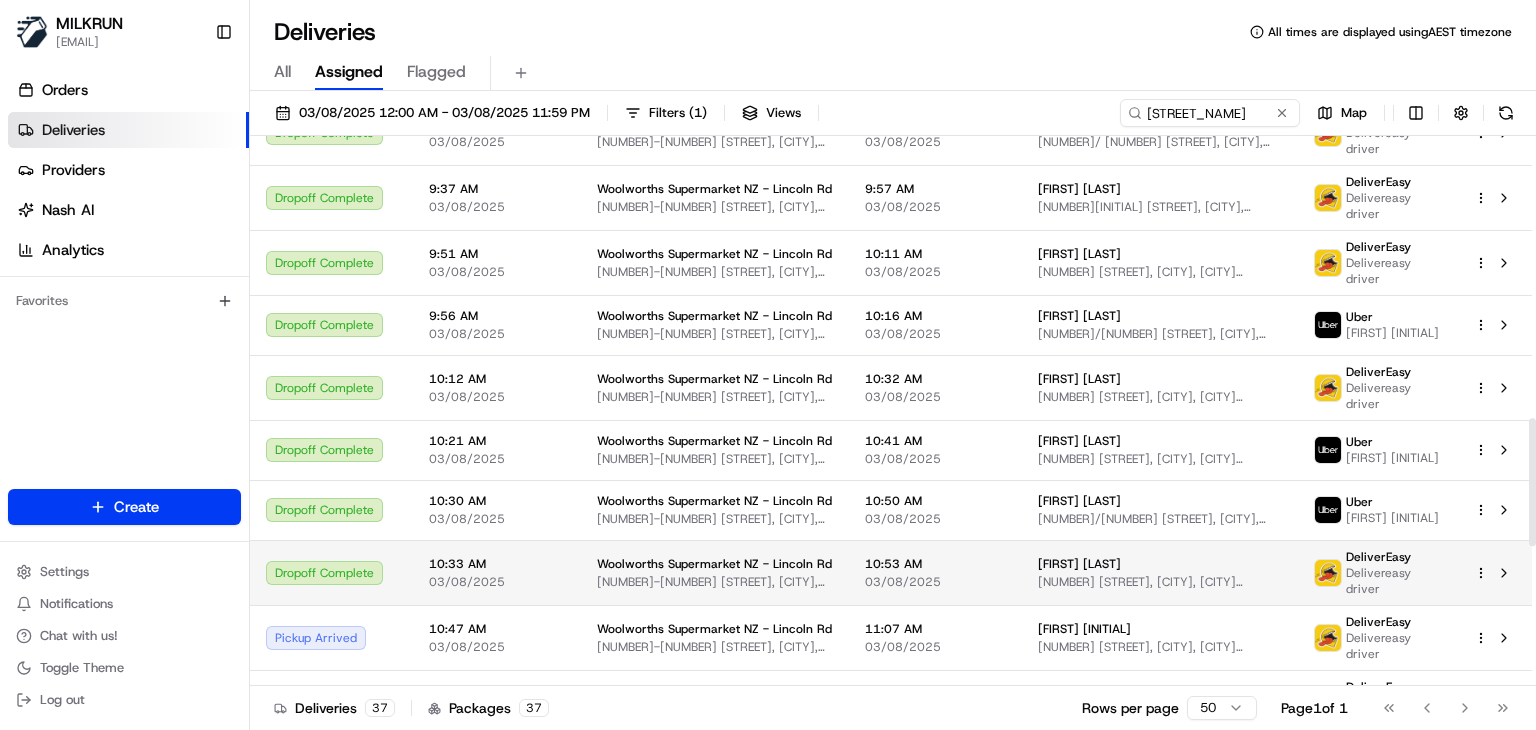scroll, scrollTop: 1820, scrollLeft: 0, axis: vertical 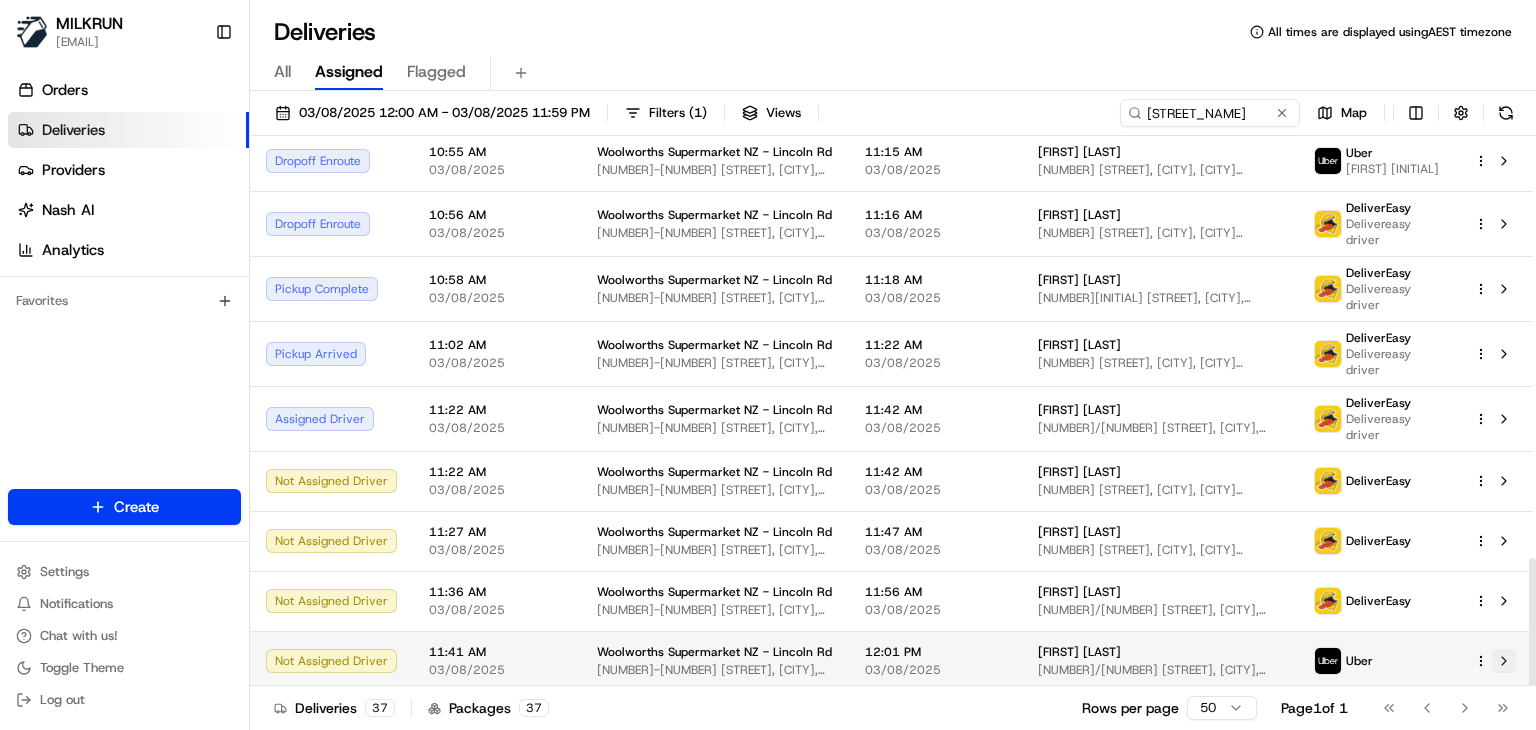 click at bounding box center (1504, 661) 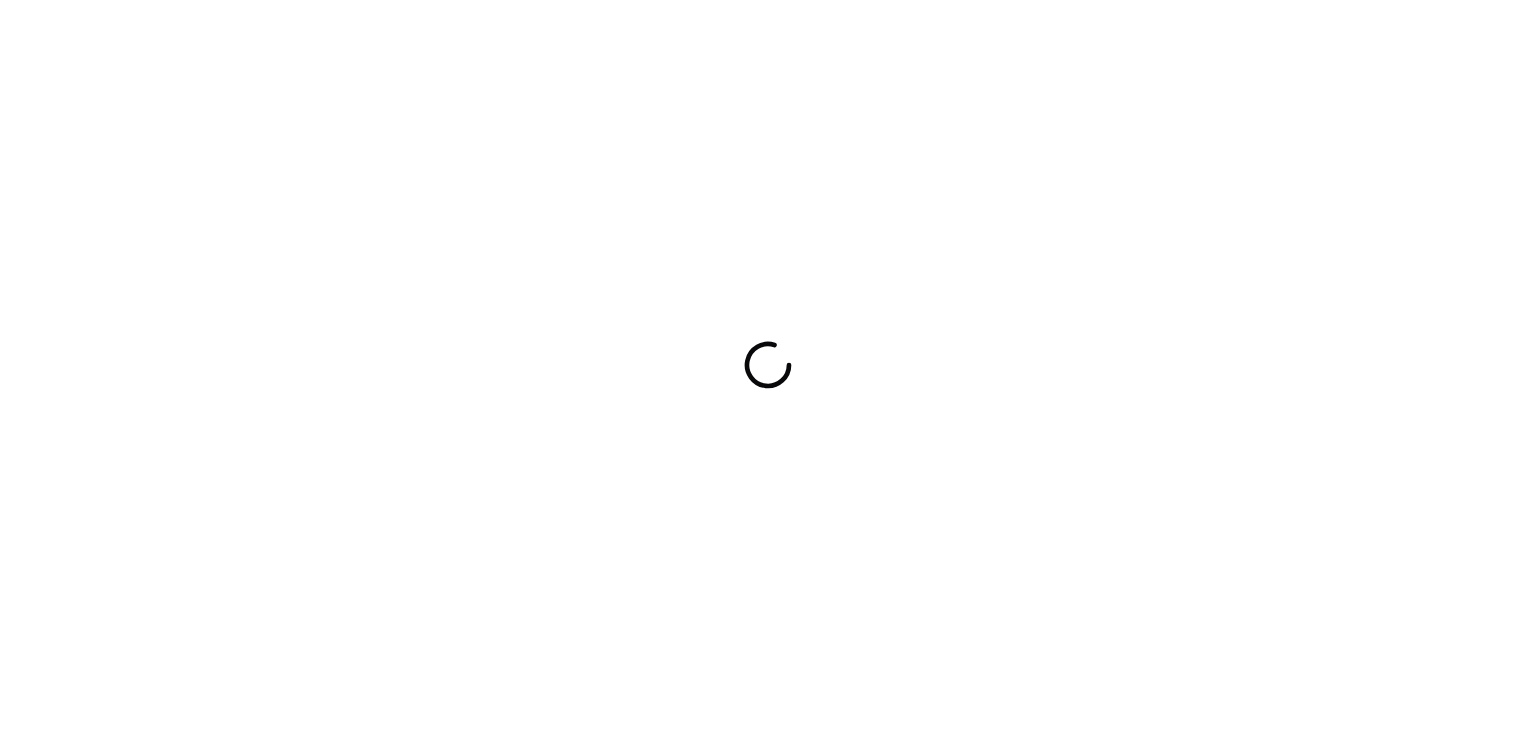 scroll, scrollTop: 0, scrollLeft: 0, axis: both 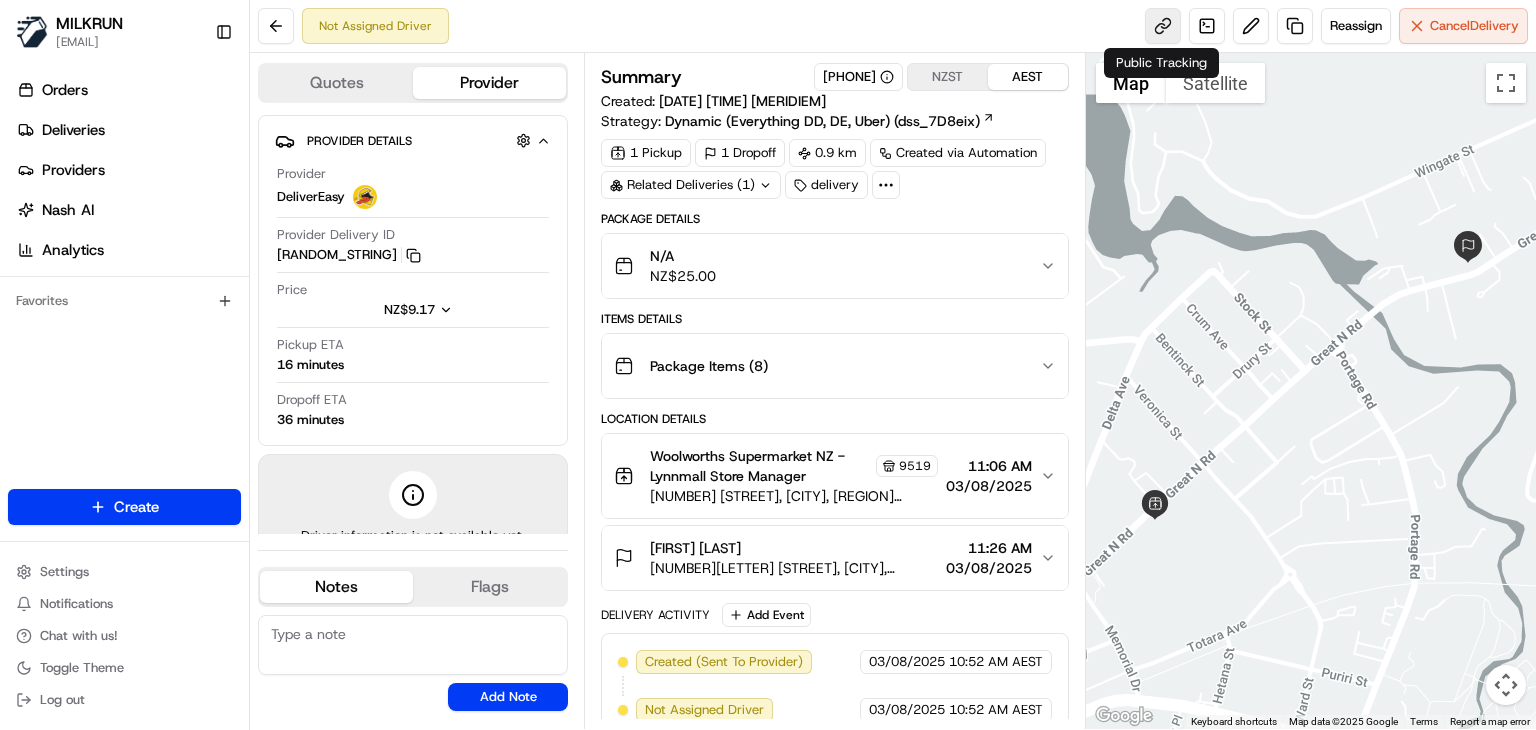 click at bounding box center [1163, 26] 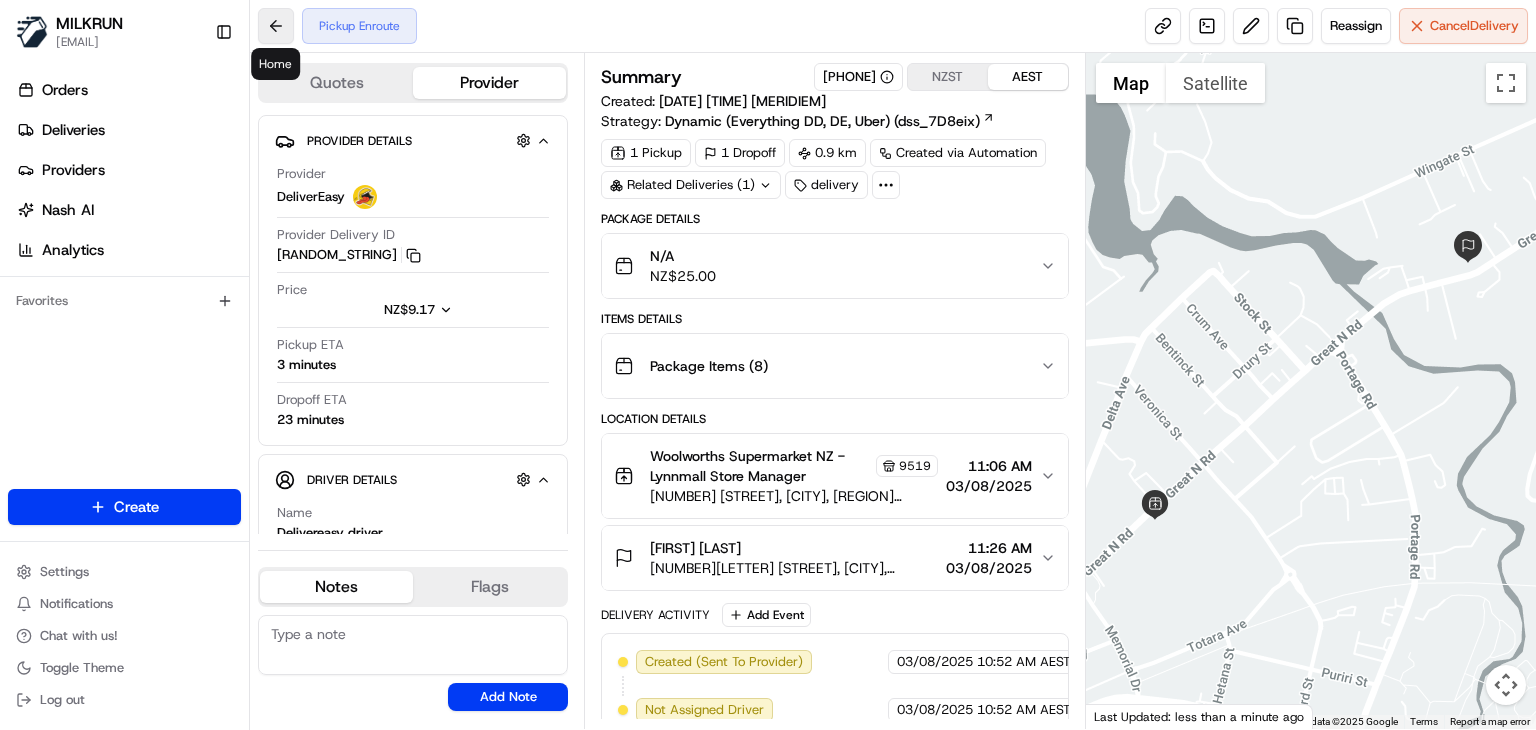 click at bounding box center [276, 26] 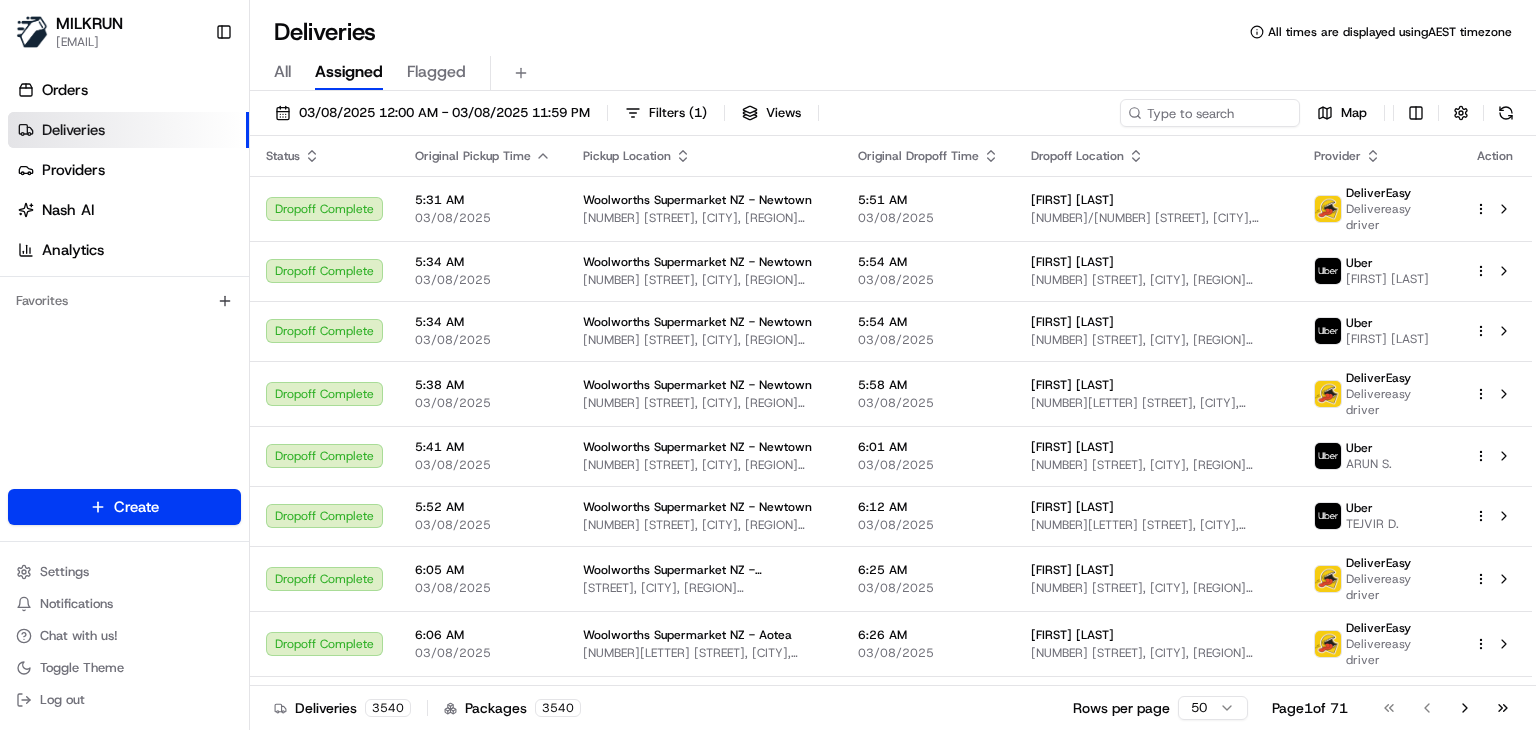 click on "Deliveries All times are displayed using  AEST   timezone" at bounding box center [893, 32] 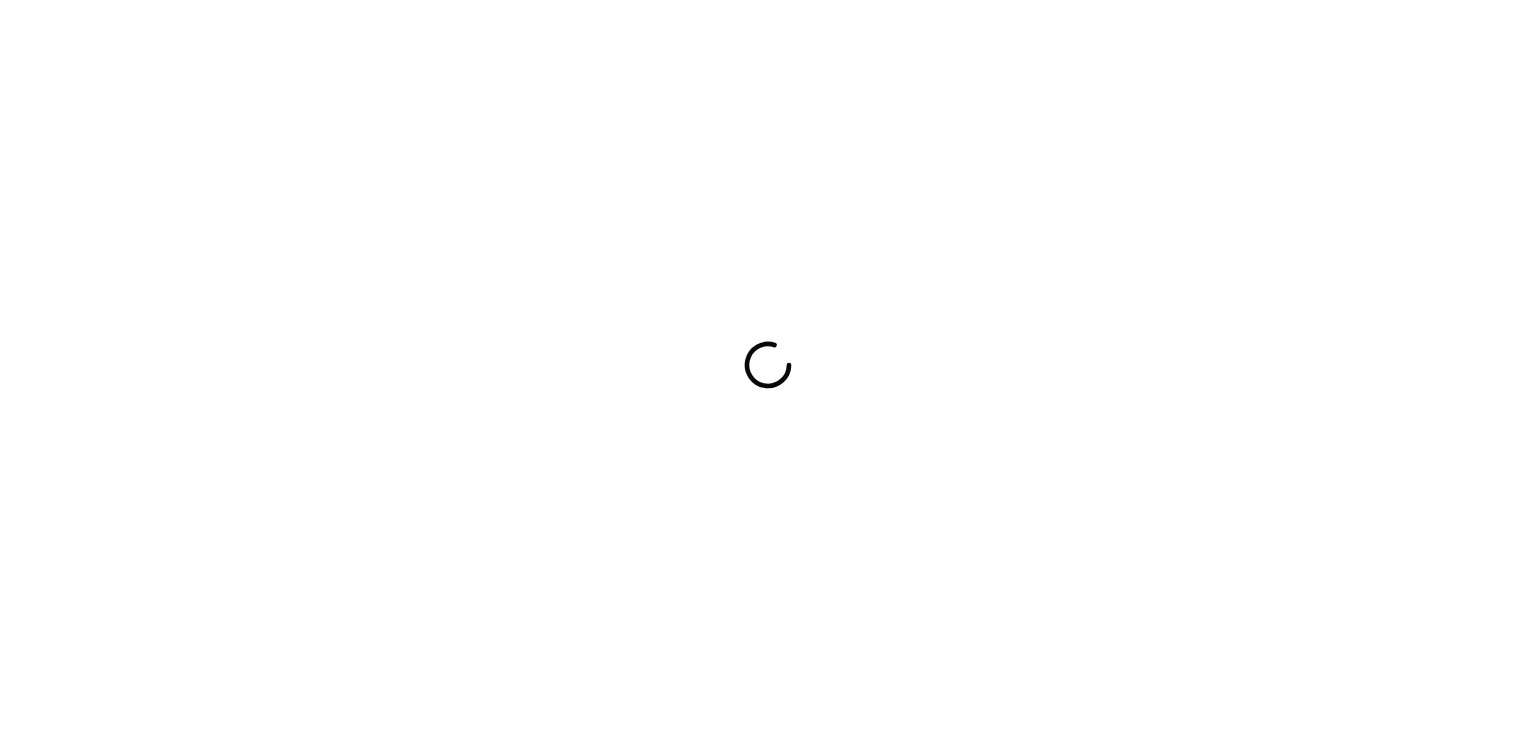 scroll, scrollTop: 0, scrollLeft: 0, axis: both 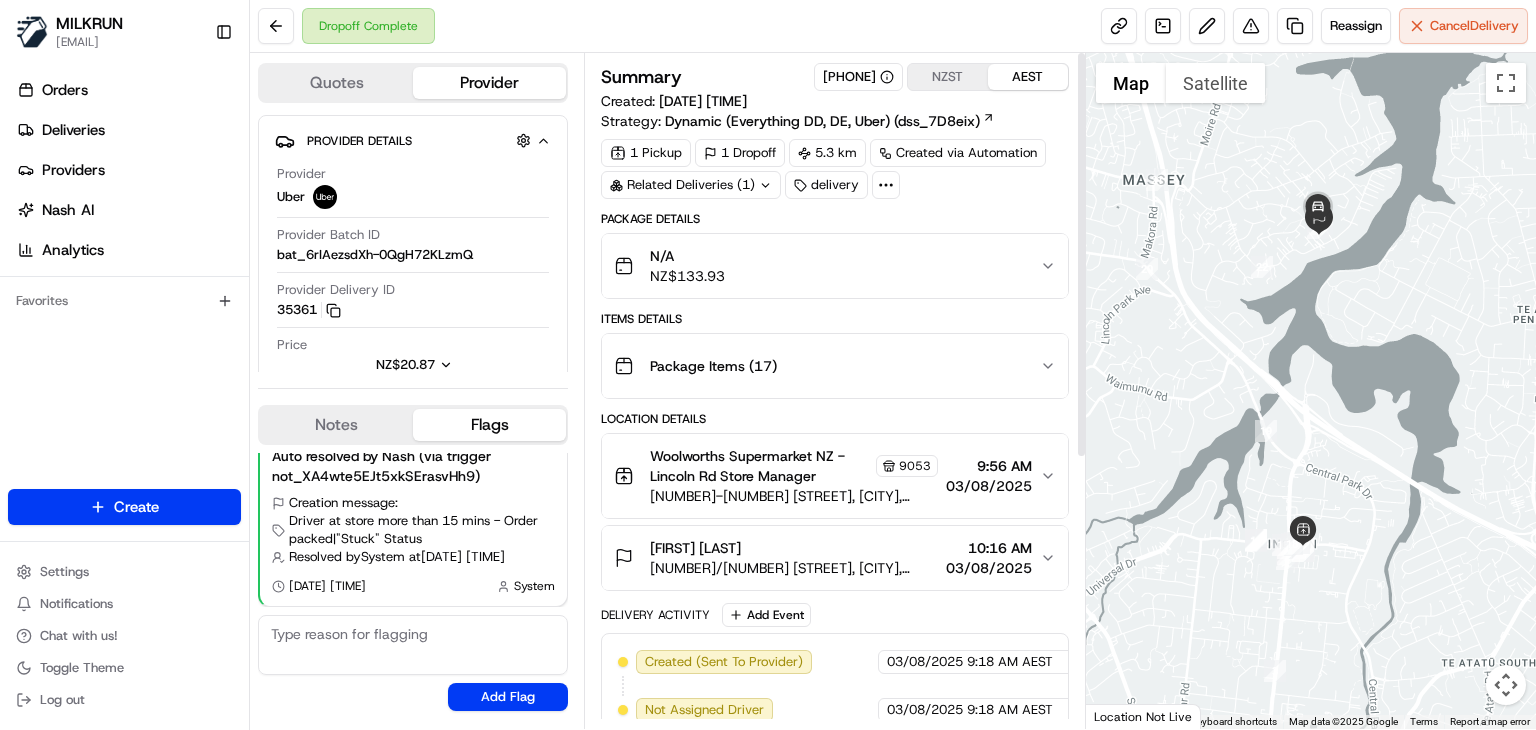 drag, startPoint x: 1220, startPoint y: 391, endPoint x: 1130, endPoint y: 561, distance: 192.35384 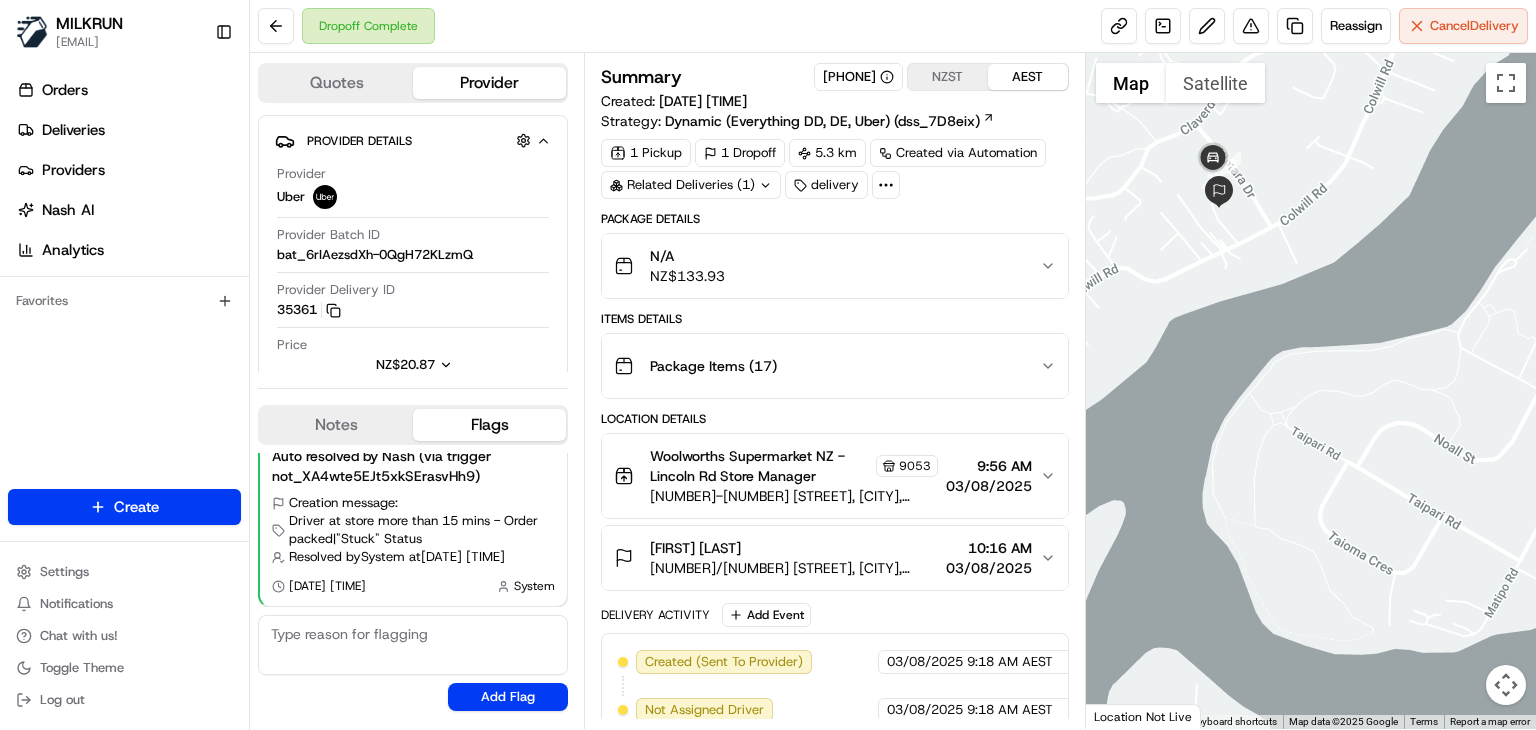 drag, startPoint x: 1168, startPoint y: 375, endPoint x: 1209, endPoint y: 502, distance: 133.45412 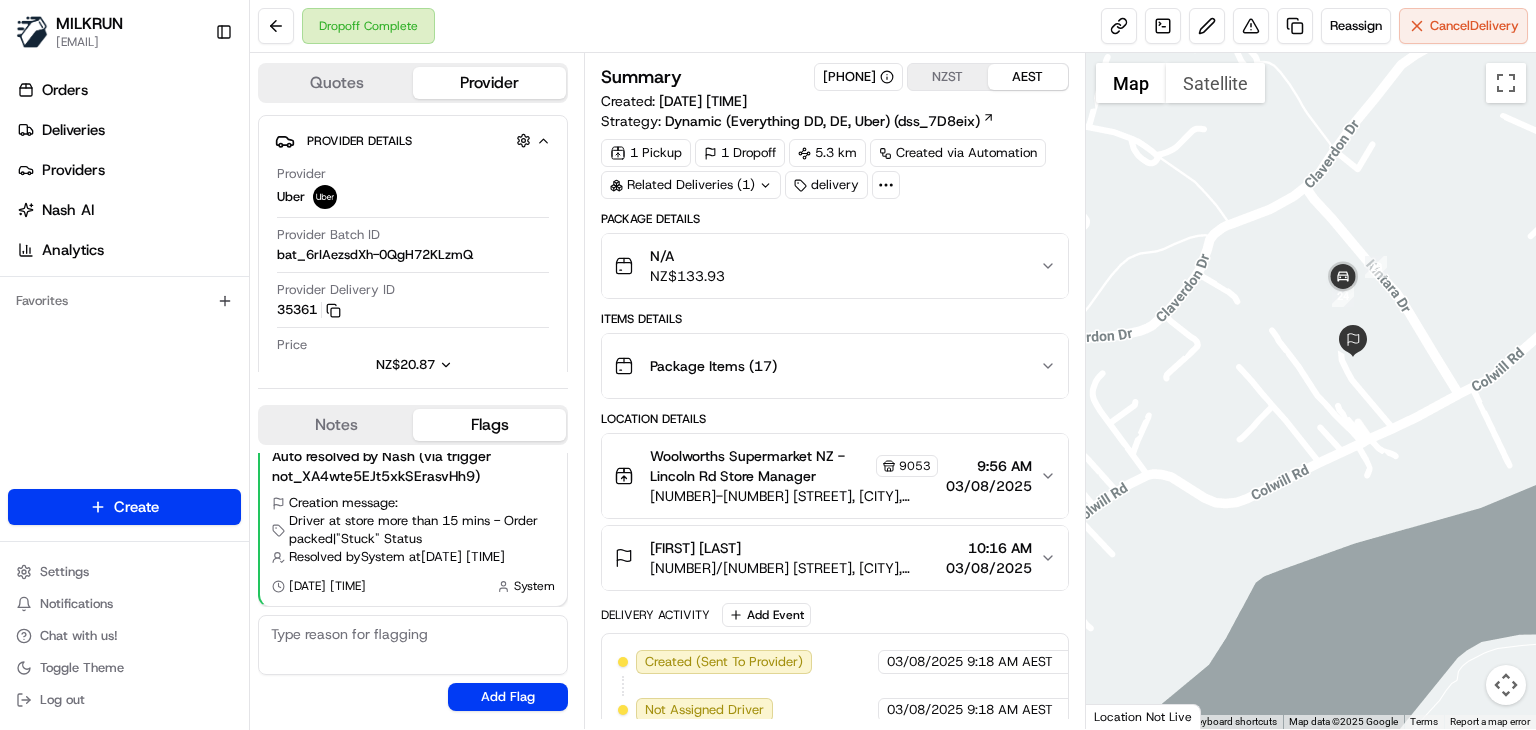 drag, startPoint x: 1322, startPoint y: 487, endPoint x: 1272, endPoint y: 534, distance: 68.622154 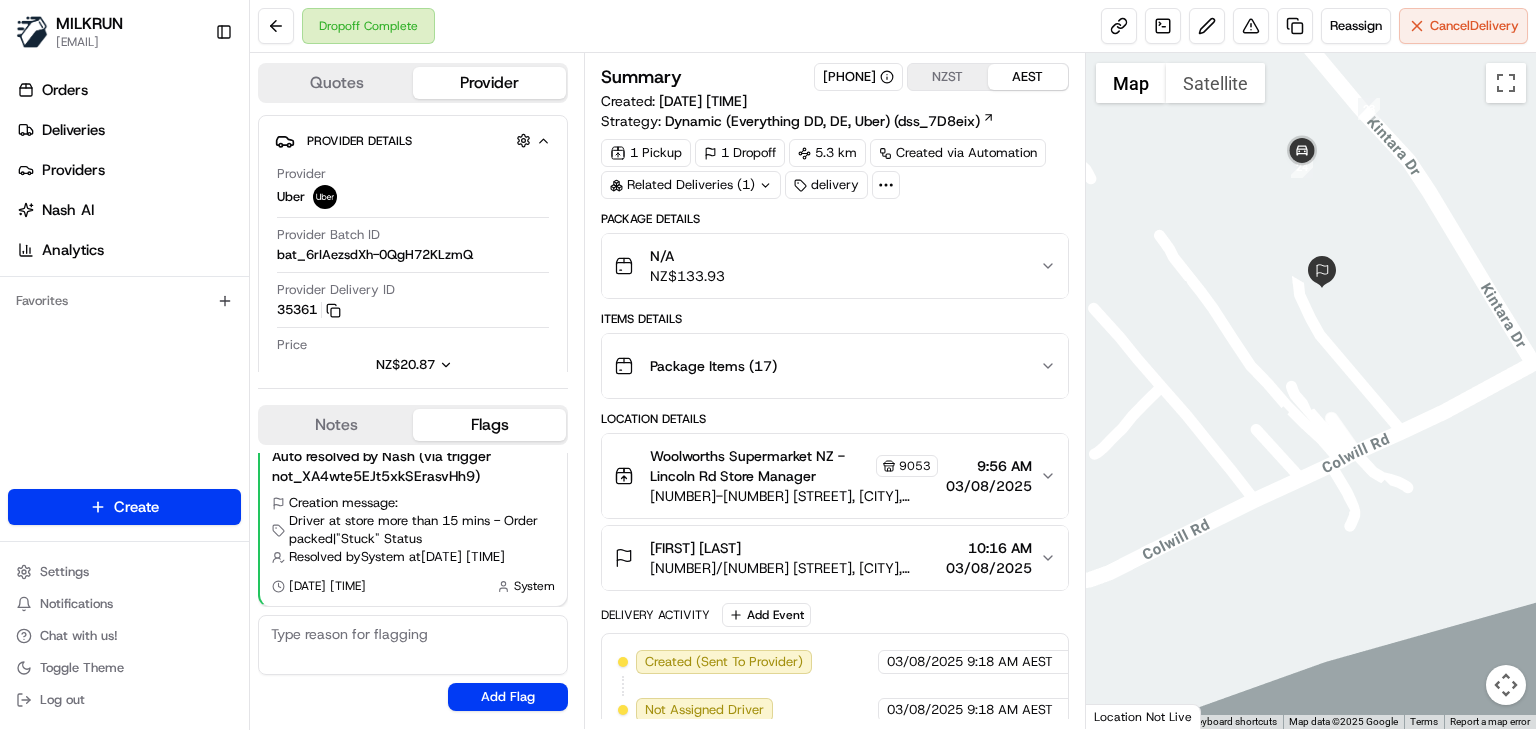 drag, startPoint x: 1225, startPoint y: 385, endPoint x: 1177, endPoint y: 519, distance: 142.33763 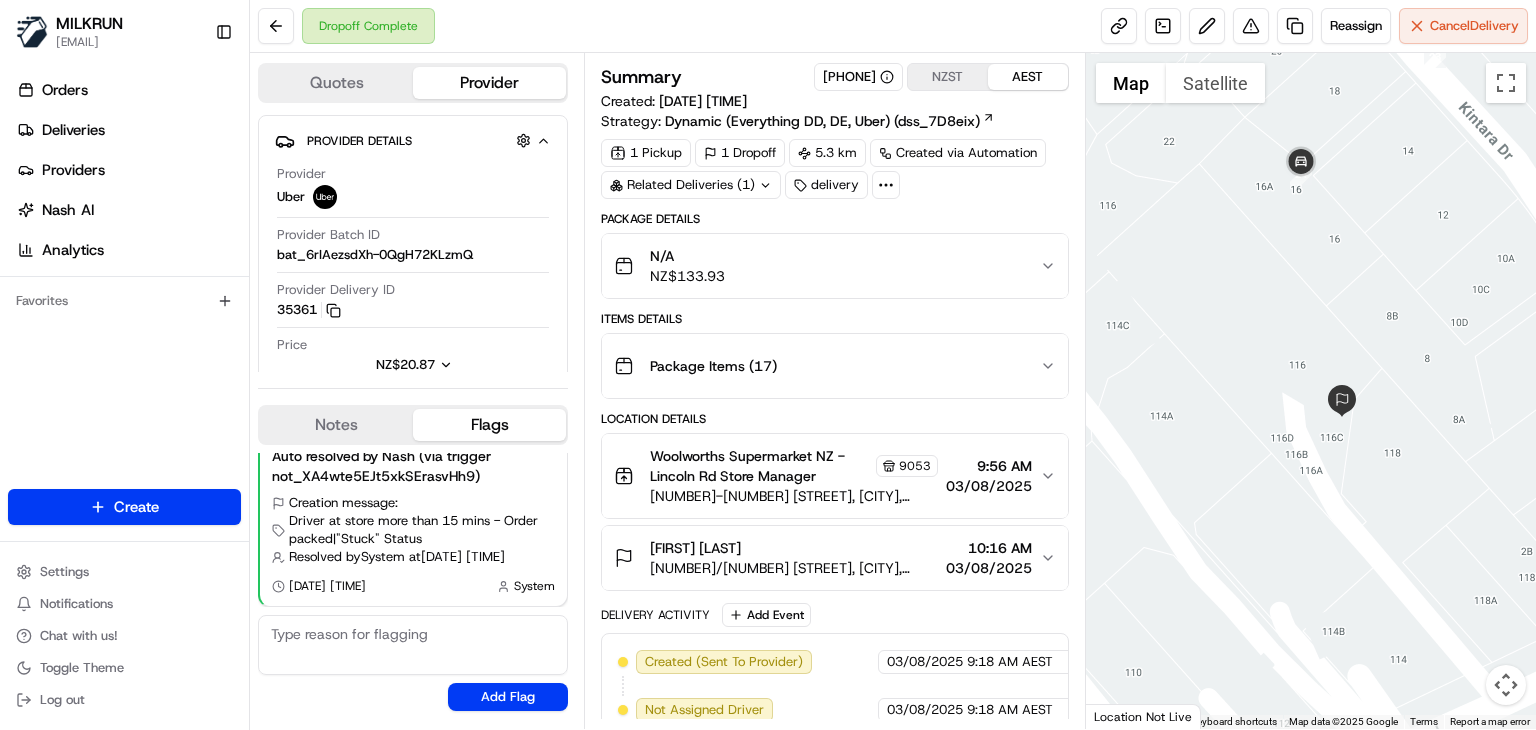 drag, startPoint x: 1172, startPoint y: 479, endPoint x: 1176, endPoint y: 504, distance: 25.317978 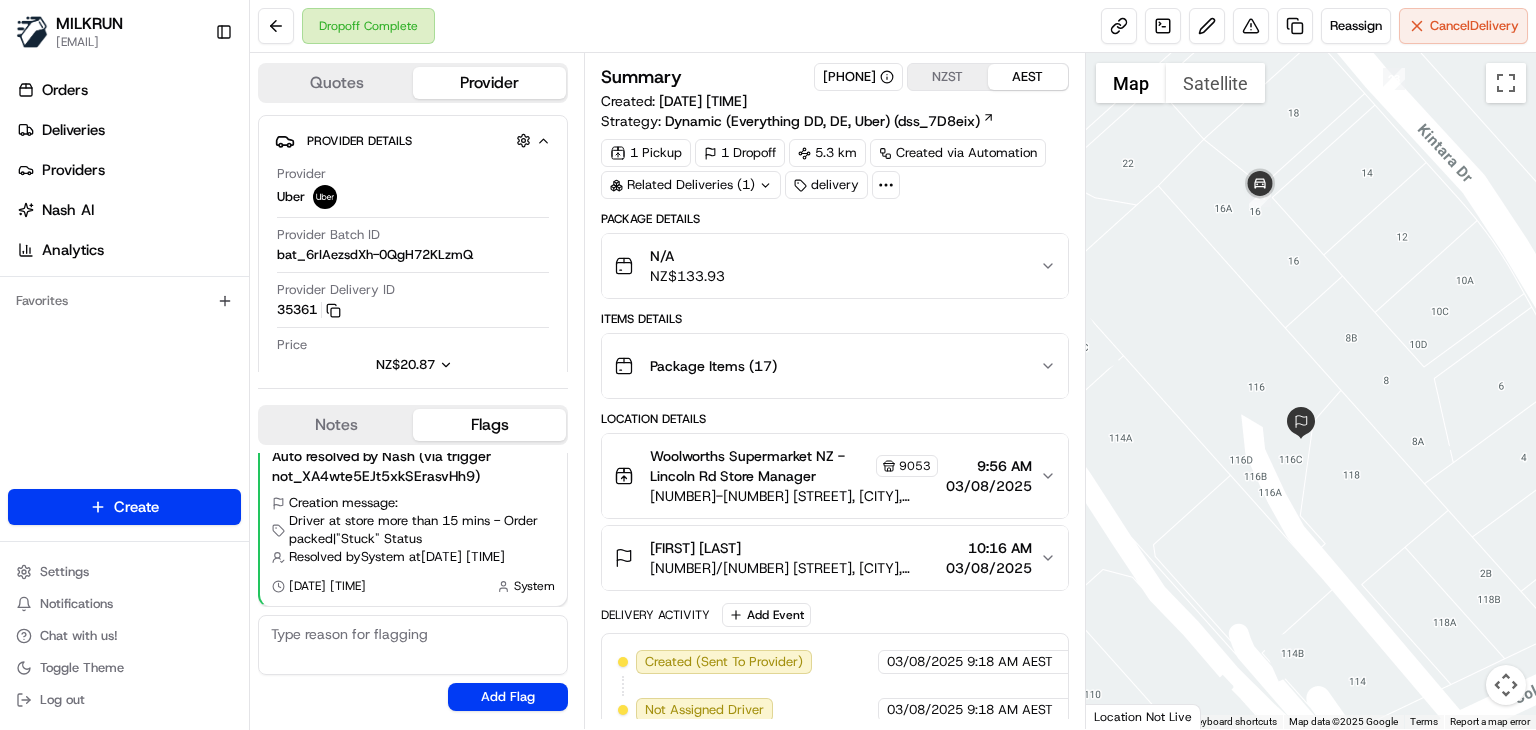 drag, startPoint x: 1178, startPoint y: 524, endPoint x: 1131, endPoint y: 545, distance: 51.47815 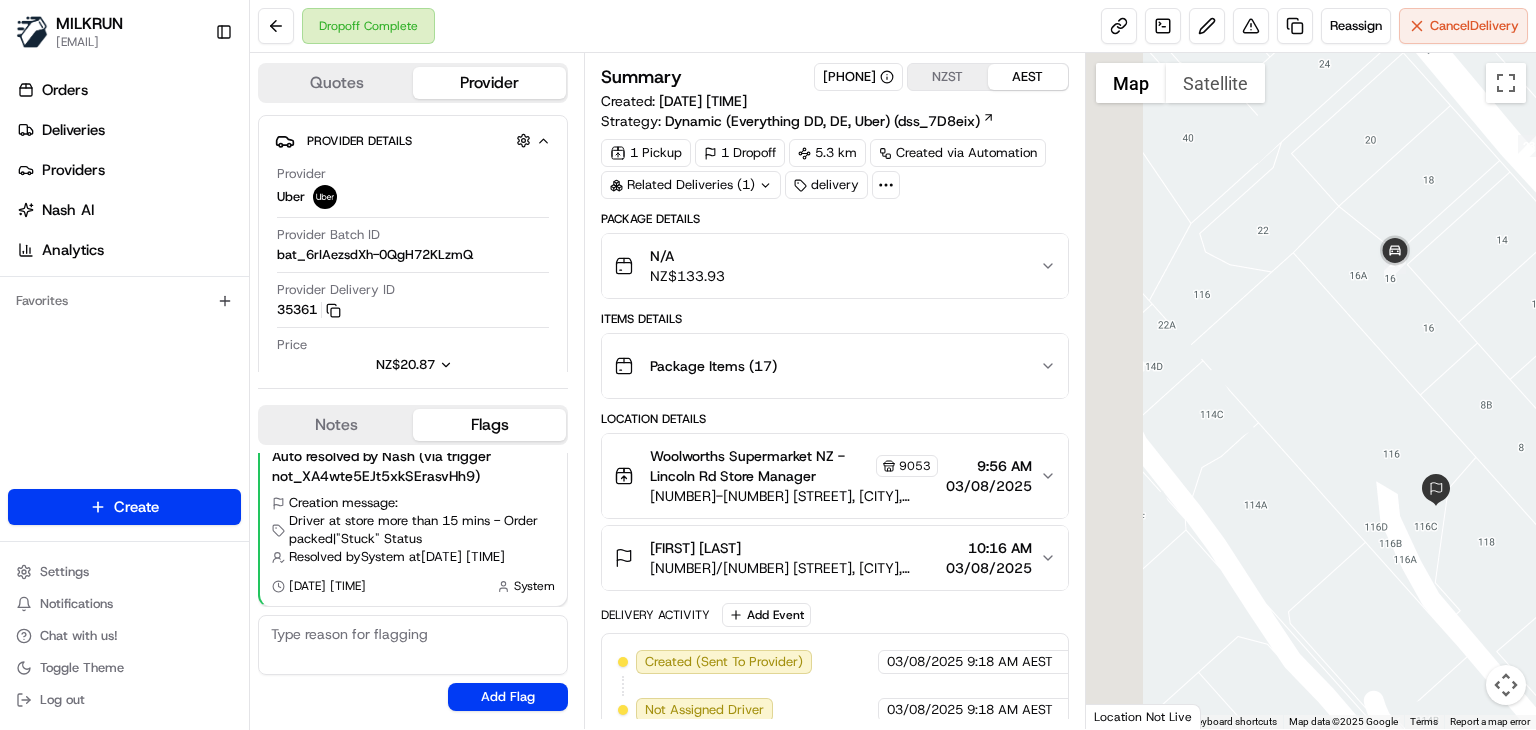 drag, startPoint x: 1252, startPoint y: 507, endPoint x: 1428, endPoint y: 603, distance: 200.47943 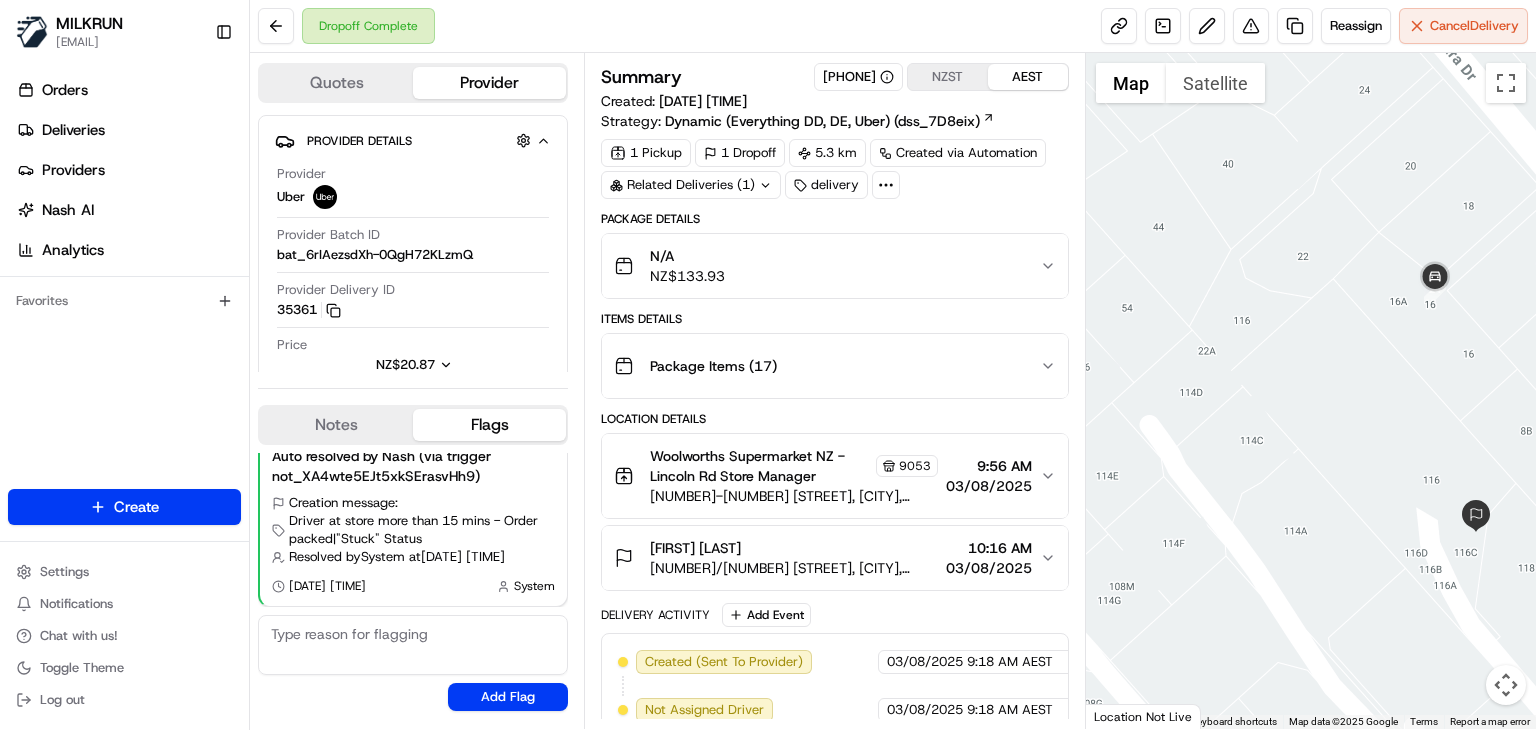drag, startPoint x: 1298, startPoint y: 530, endPoint x: 1109, endPoint y: 405, distance: 226.59656 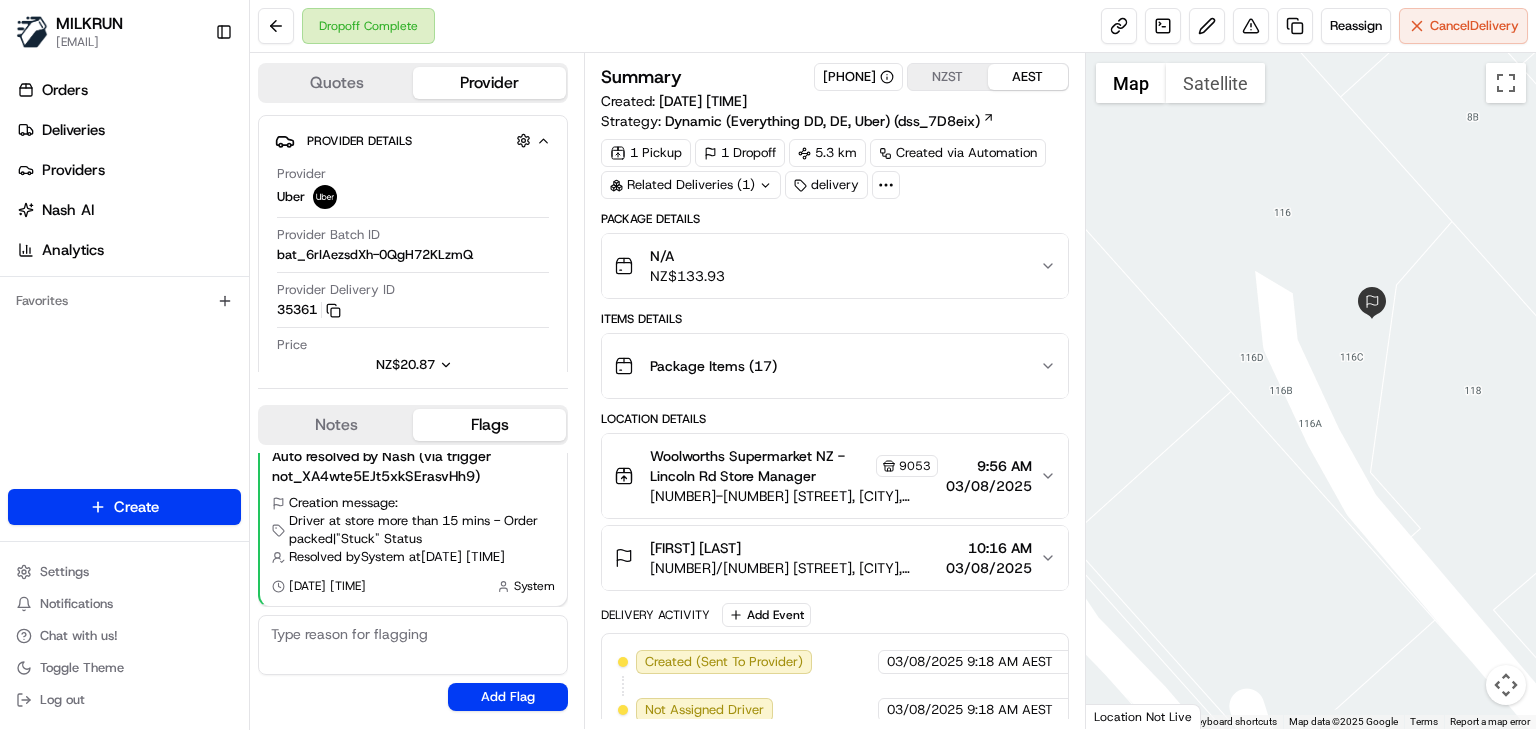 drag, startPoint x: 1225, startPoint y: 421, endPoint x: 1205, endPoint y: 495, distance: 76.655075 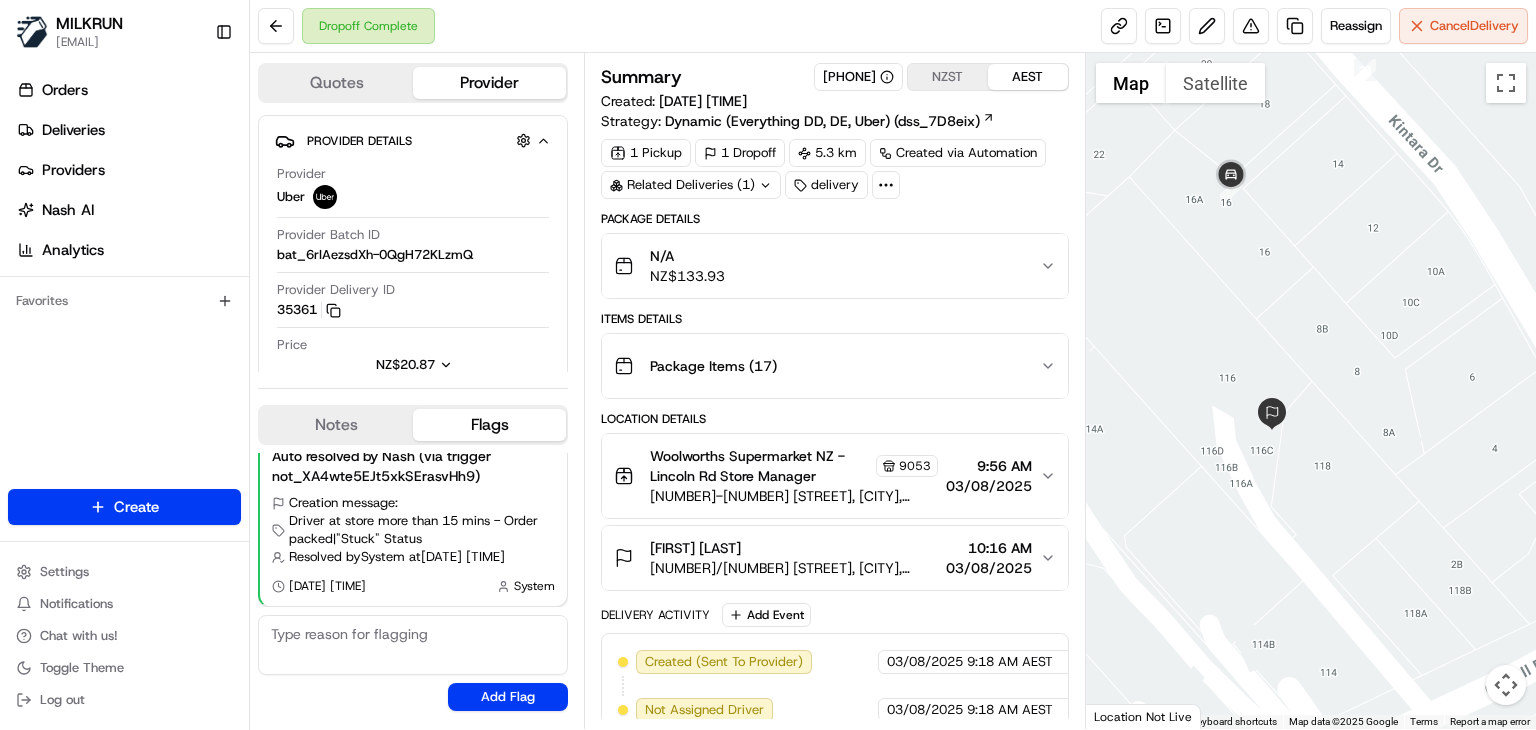 drag, startPoint x: 1328, startPoint y: 483, endPoint x: 1336, endPoint y: 510, distance: 28.160255 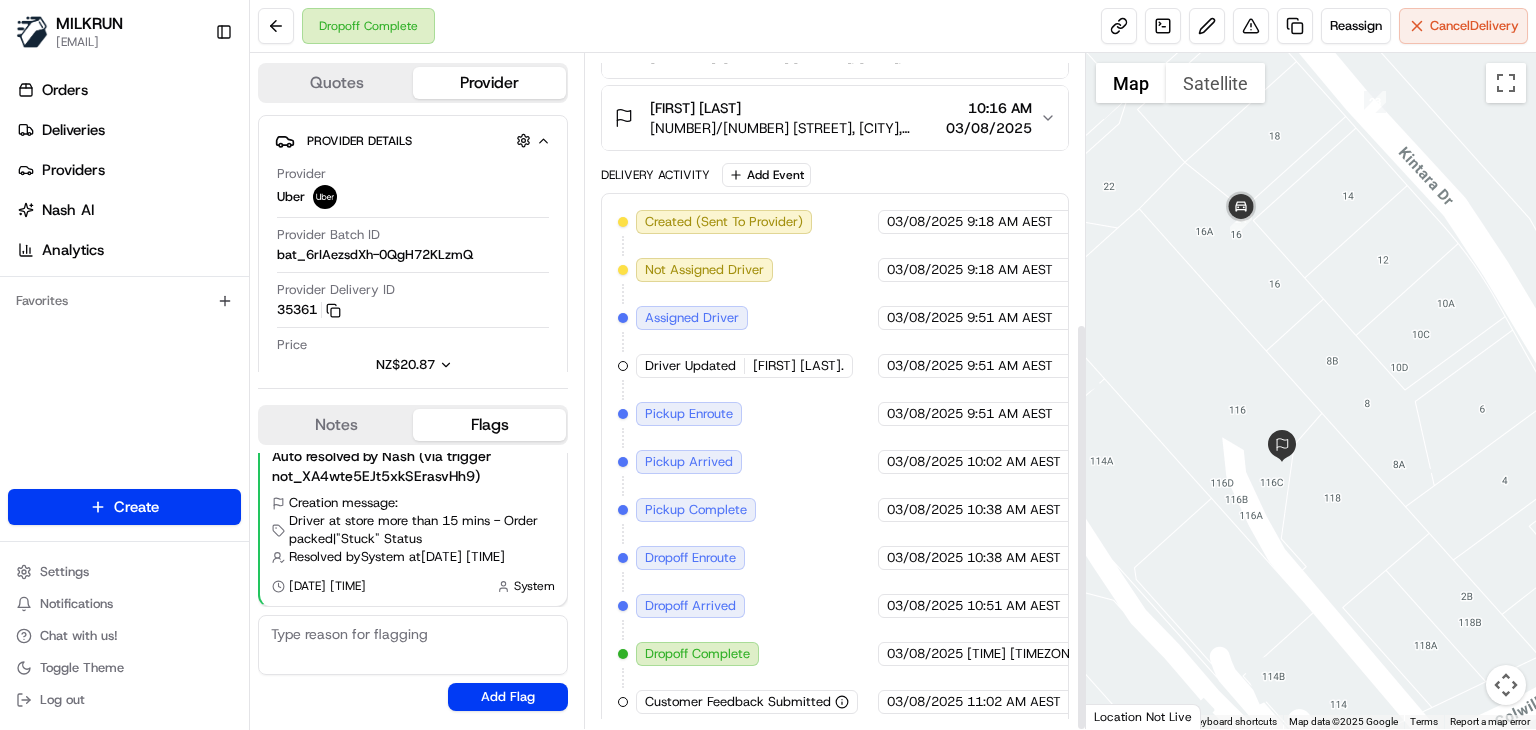 scroll, scrollTop: 444, scrollLeft: 0, axis: vertical 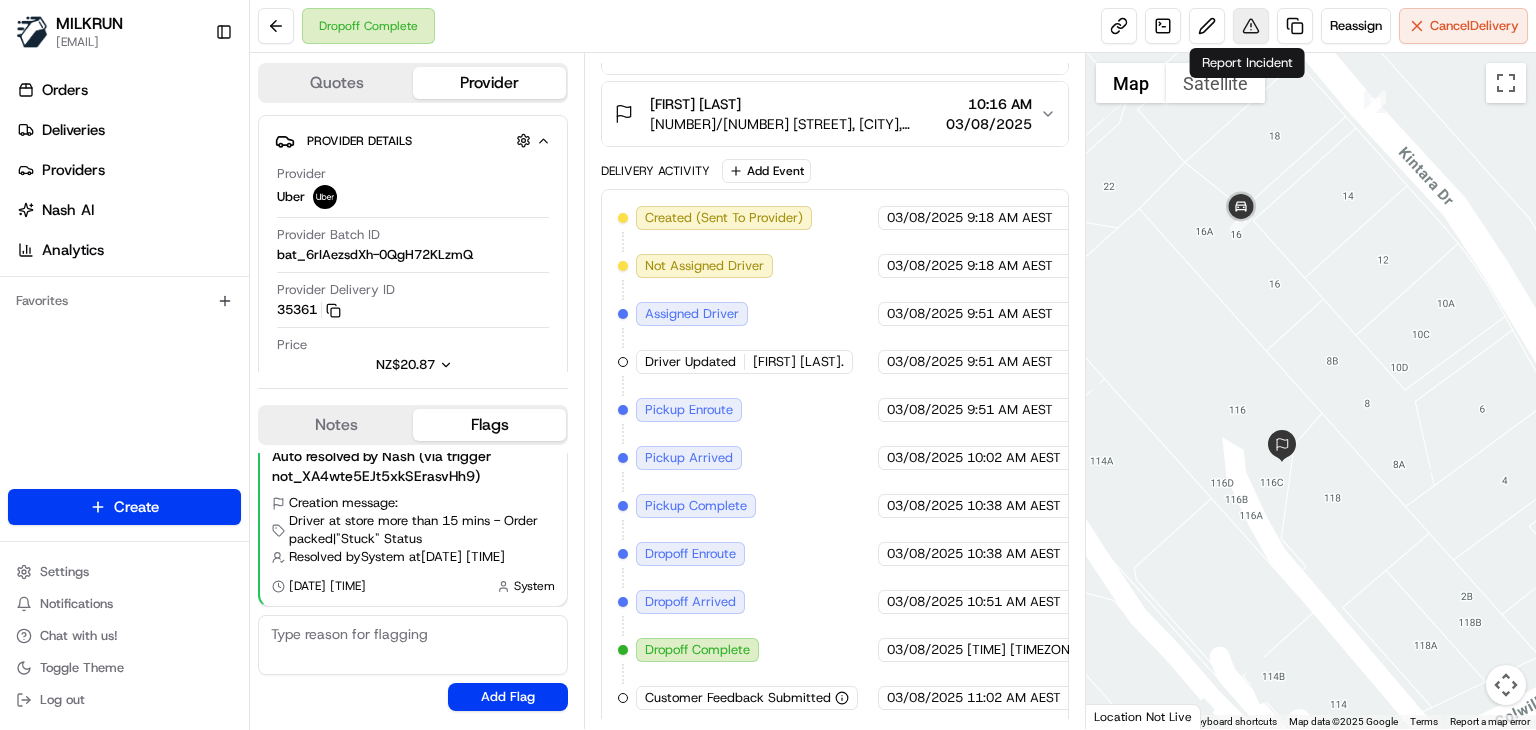 click at bounding box center [1251, 26] 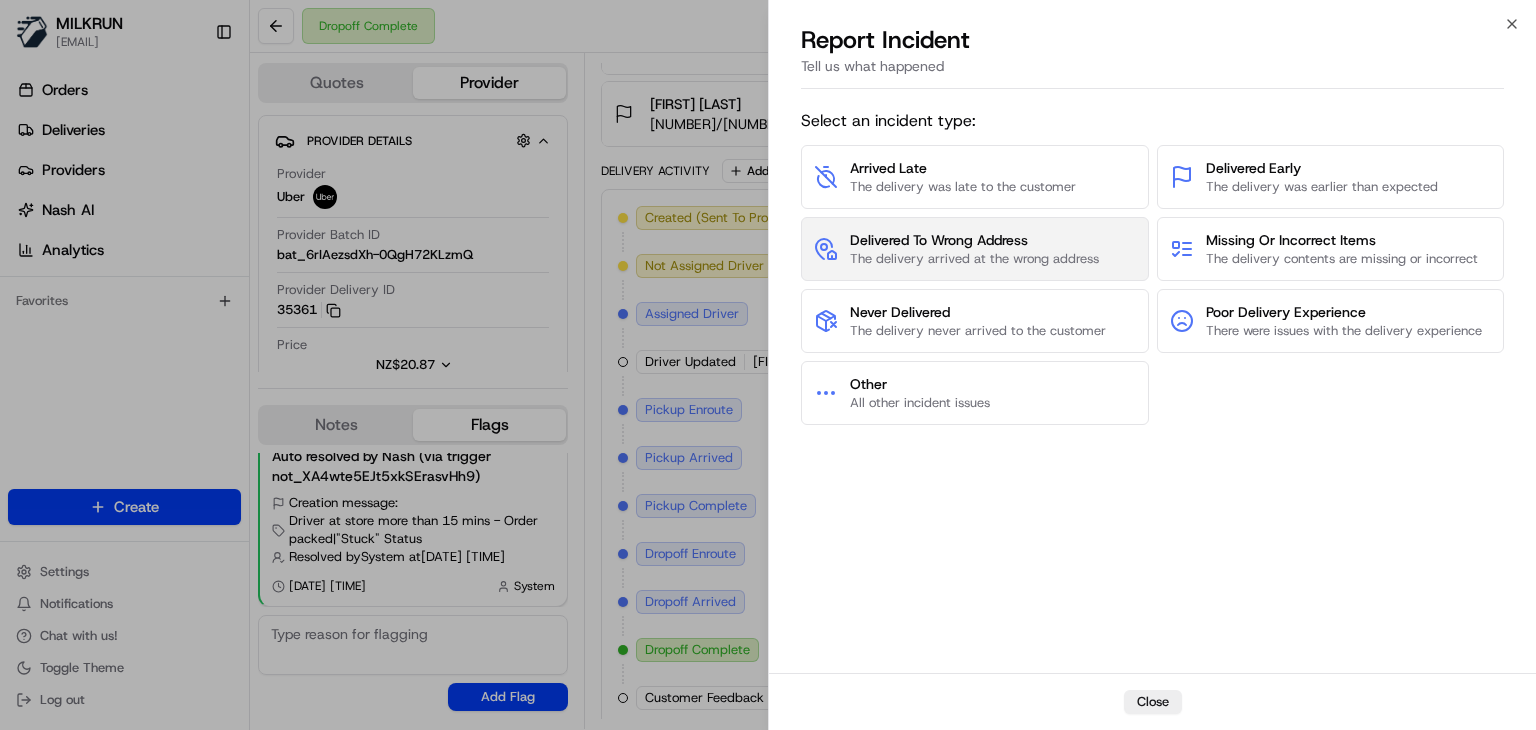 click on "The delivery arrived at the wrong address" at bounding box center (974, 259) 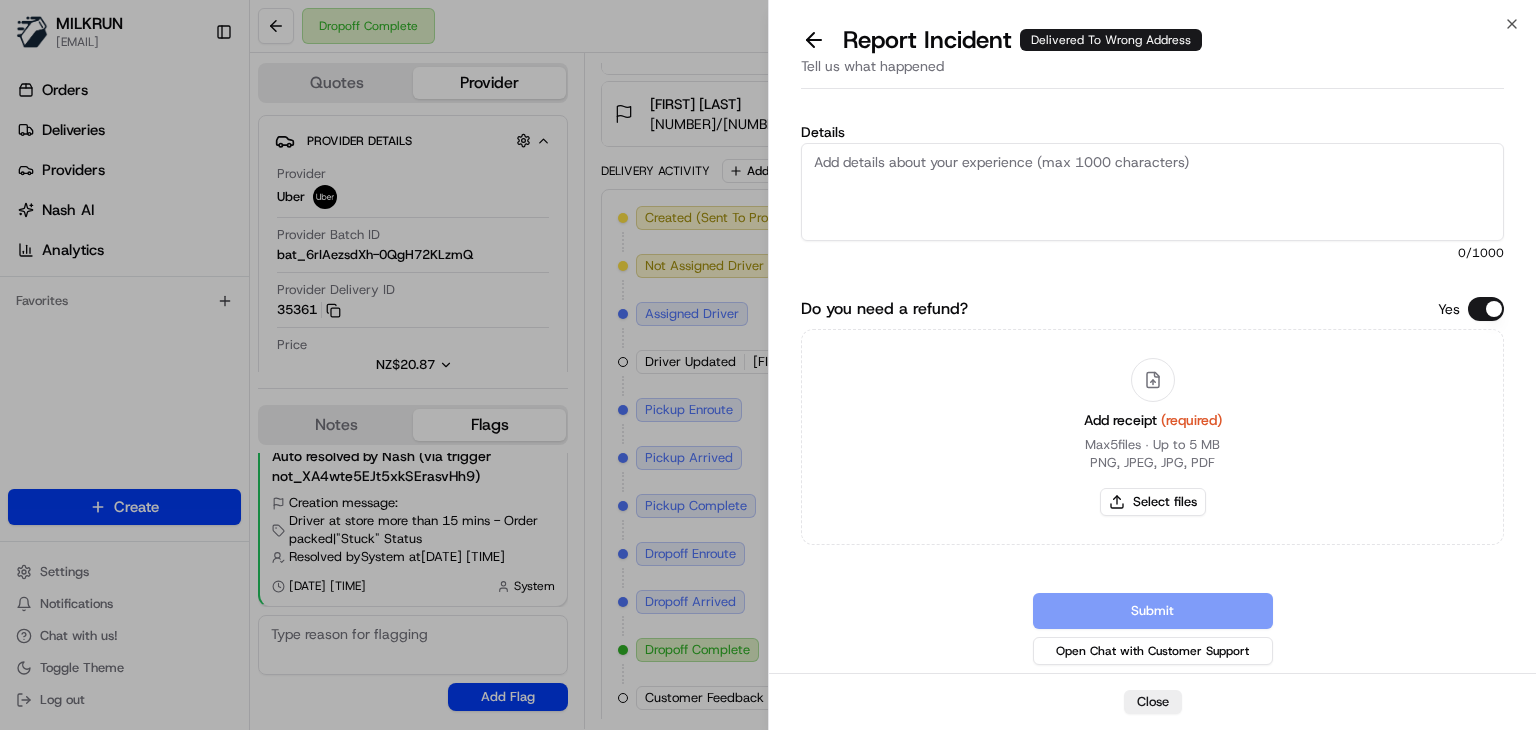 click on "Details" at bounding box center [1152, 192] 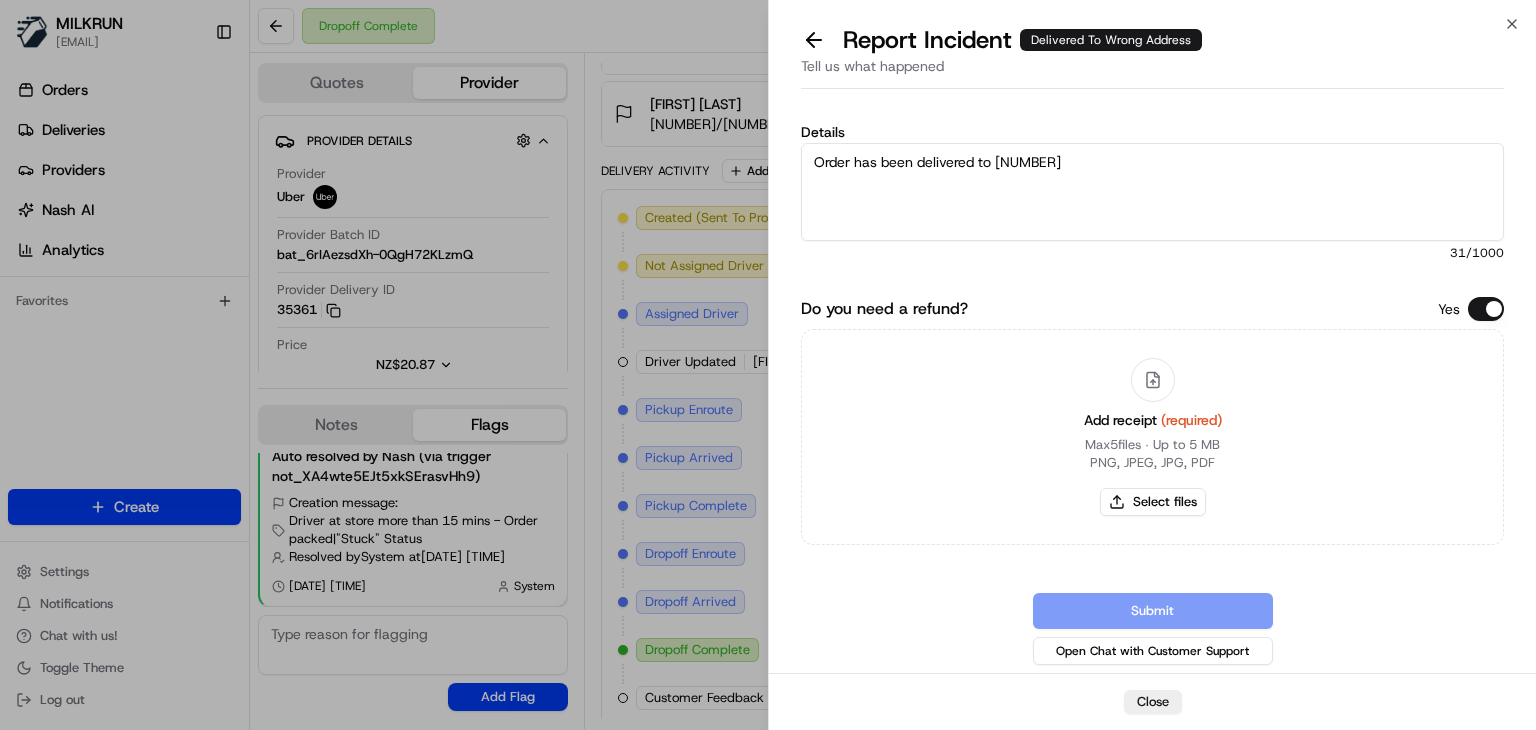 paste on "16 Colwill road" 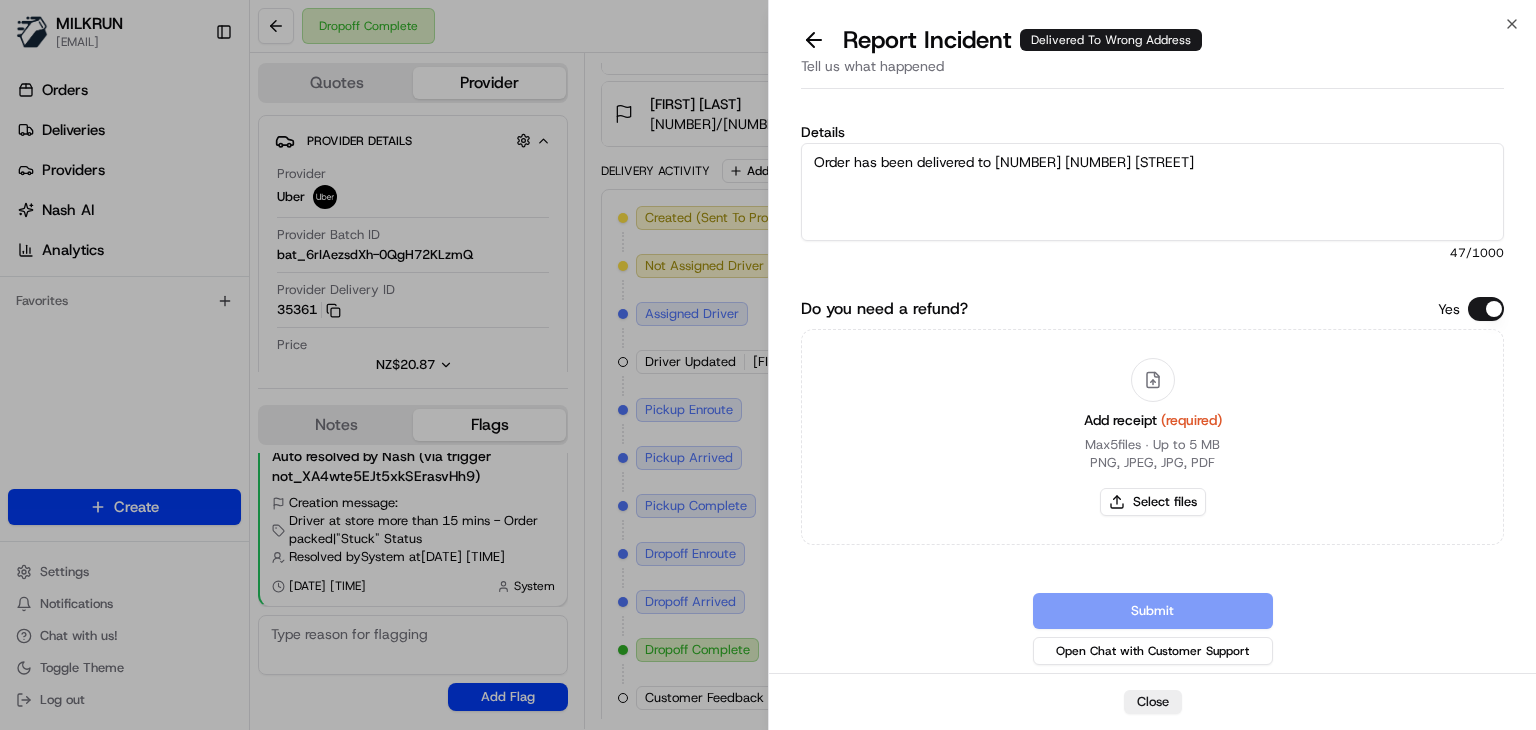 click on "Order has been delivered to 16 16 Colwill road" at bounding box center (1152, 192) 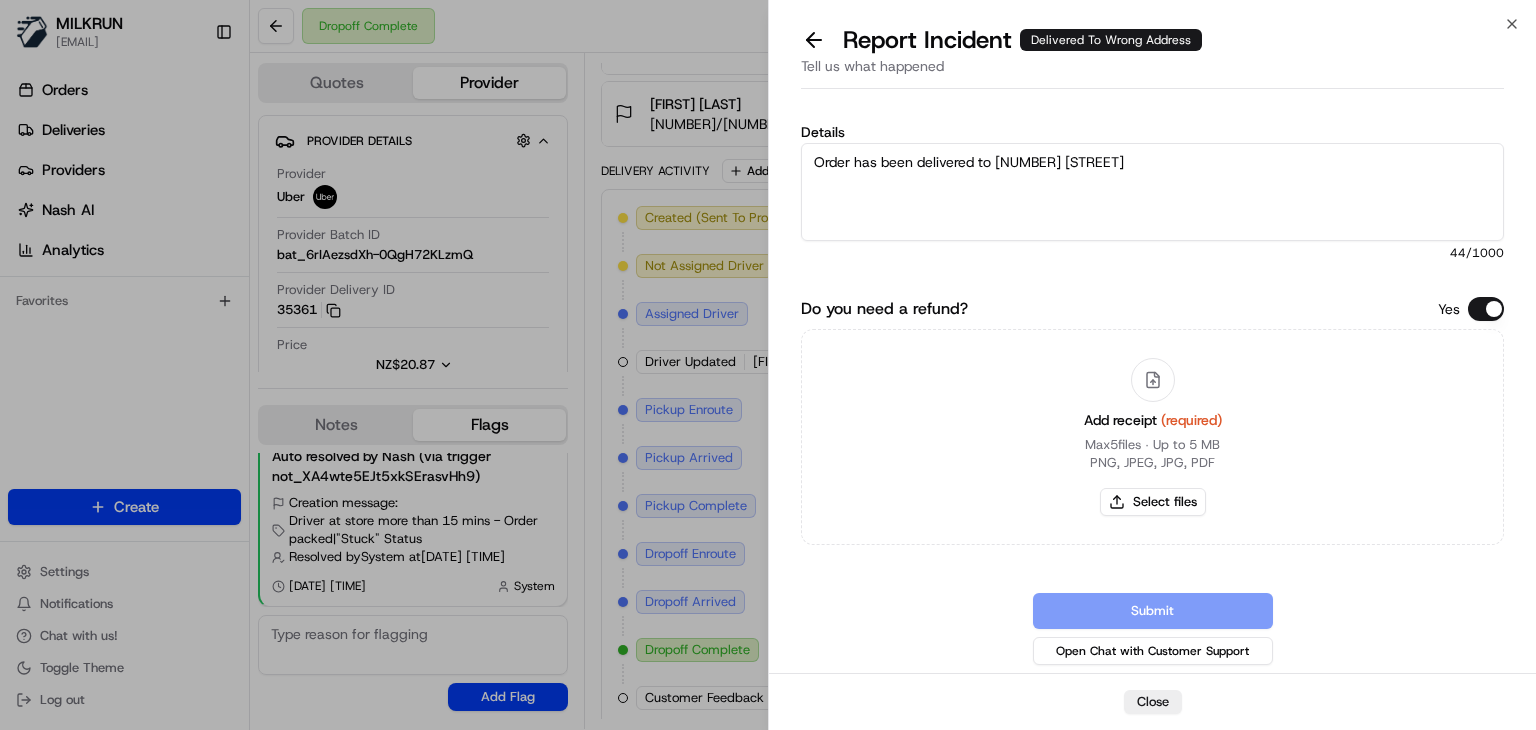 click on "Order has been delivered to 16 Colwill road" at bounding box center [1152, 192] 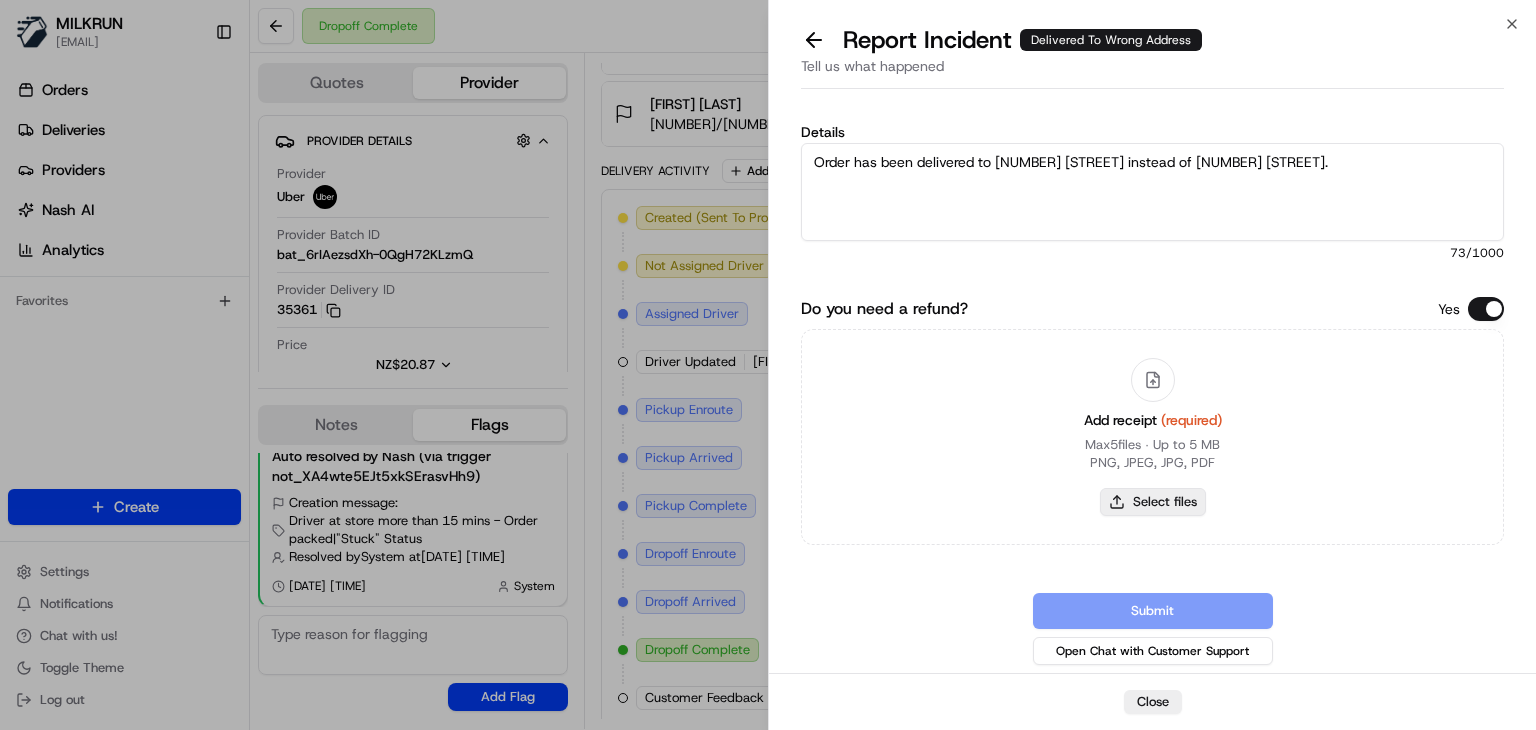 type on "Order has been delivered to 16 Colwill road instead of 116 colwill road." 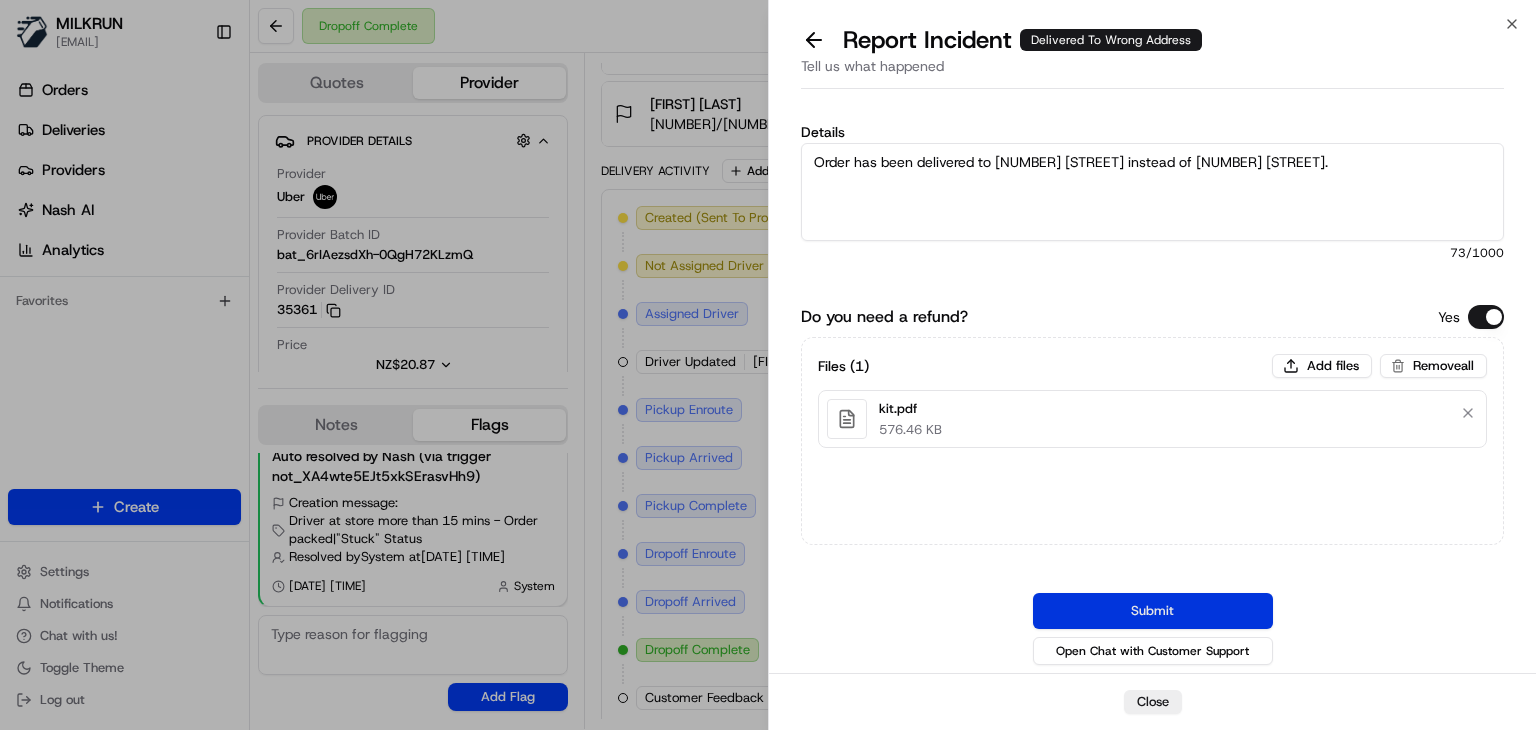 click on "Submit" at bounding box center [1153, 611] 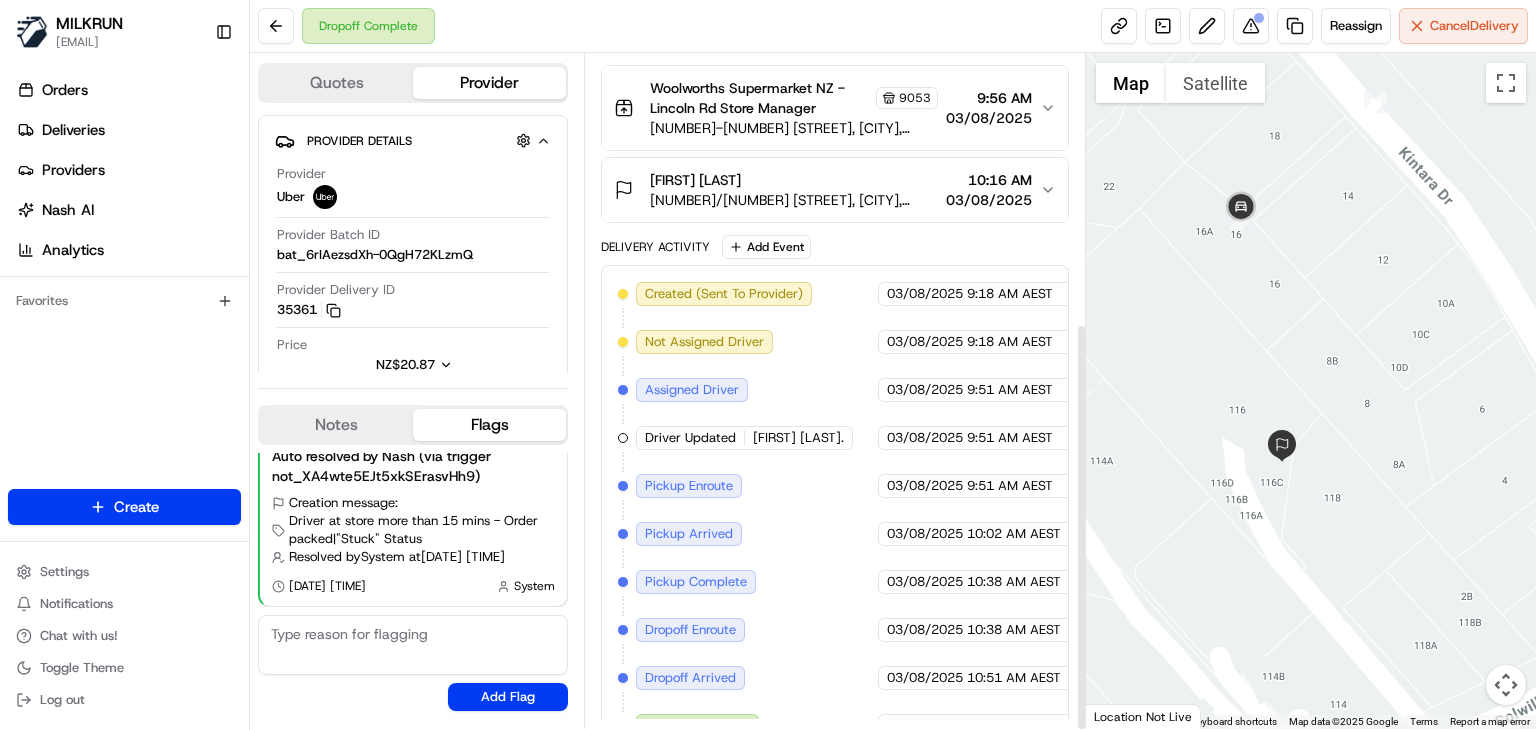 scroll, scrollTop: 444, scrollLeft: 0, axis: vertical 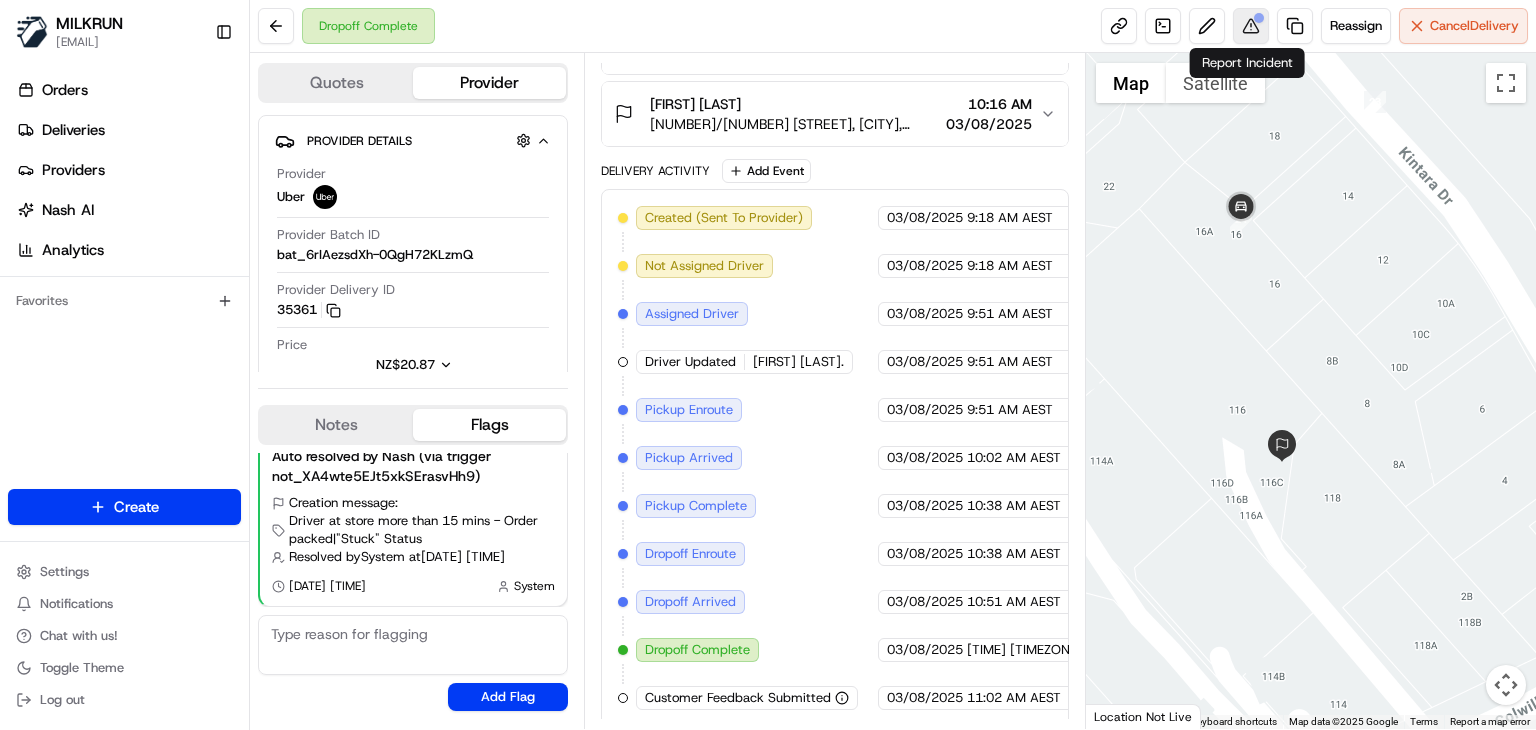 click at bounding box center [1251, 26] 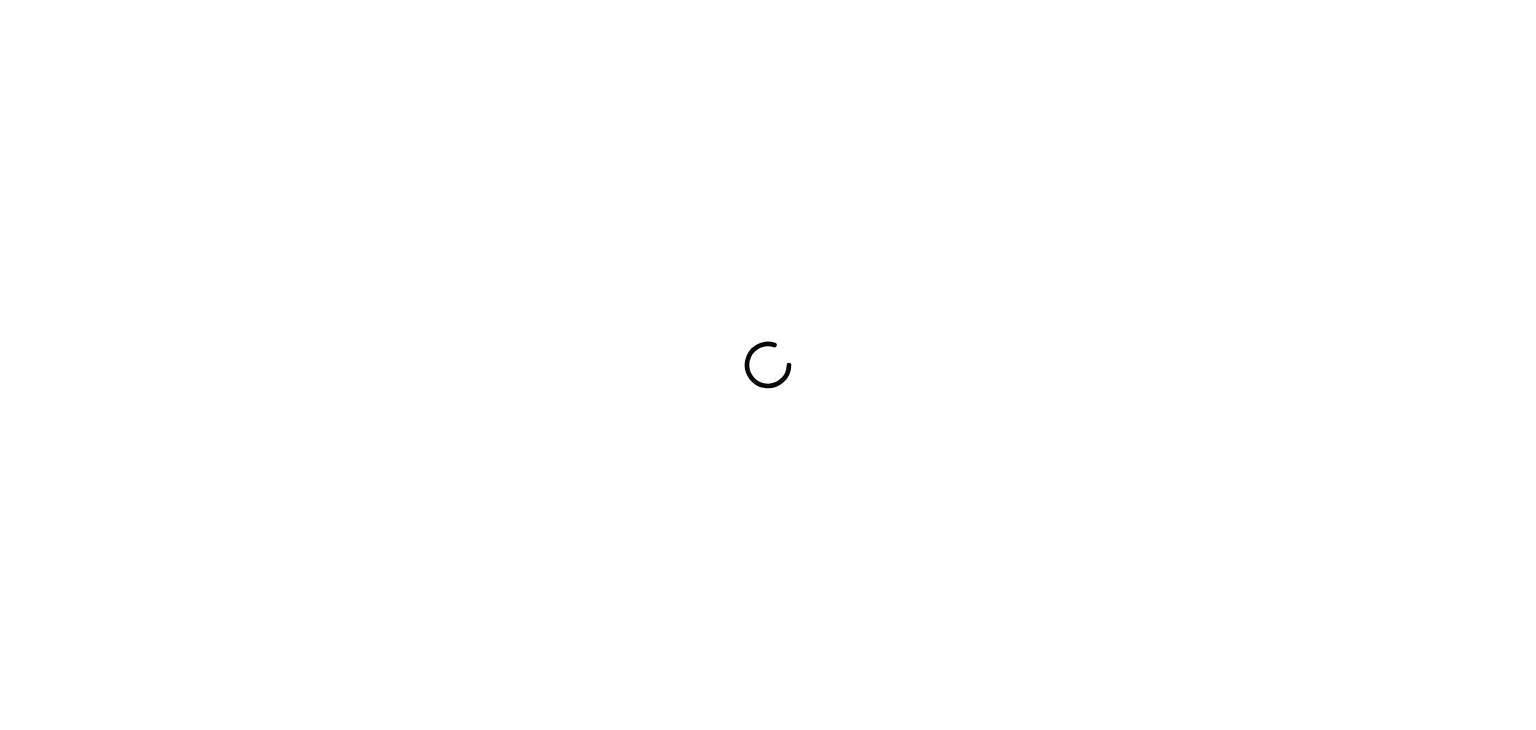 scroll, scrollTop: 0, scrollLeft: 0, axis: both 